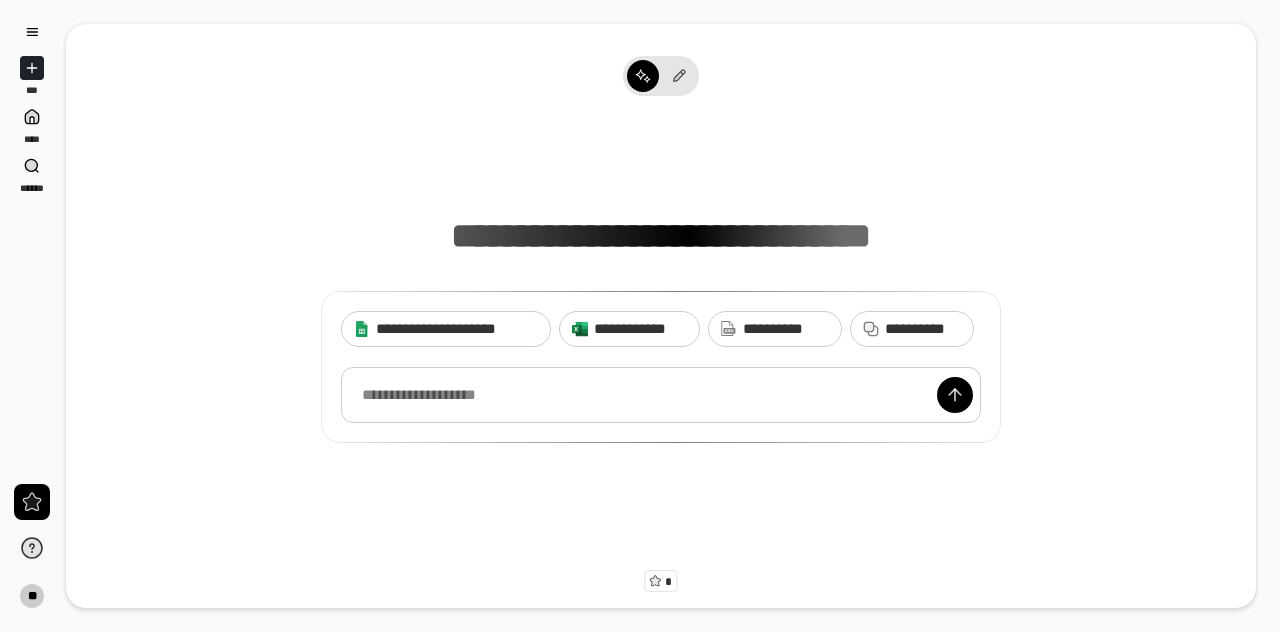 scroll, scrollTop: 0, scrollLeft: 0, axis: both 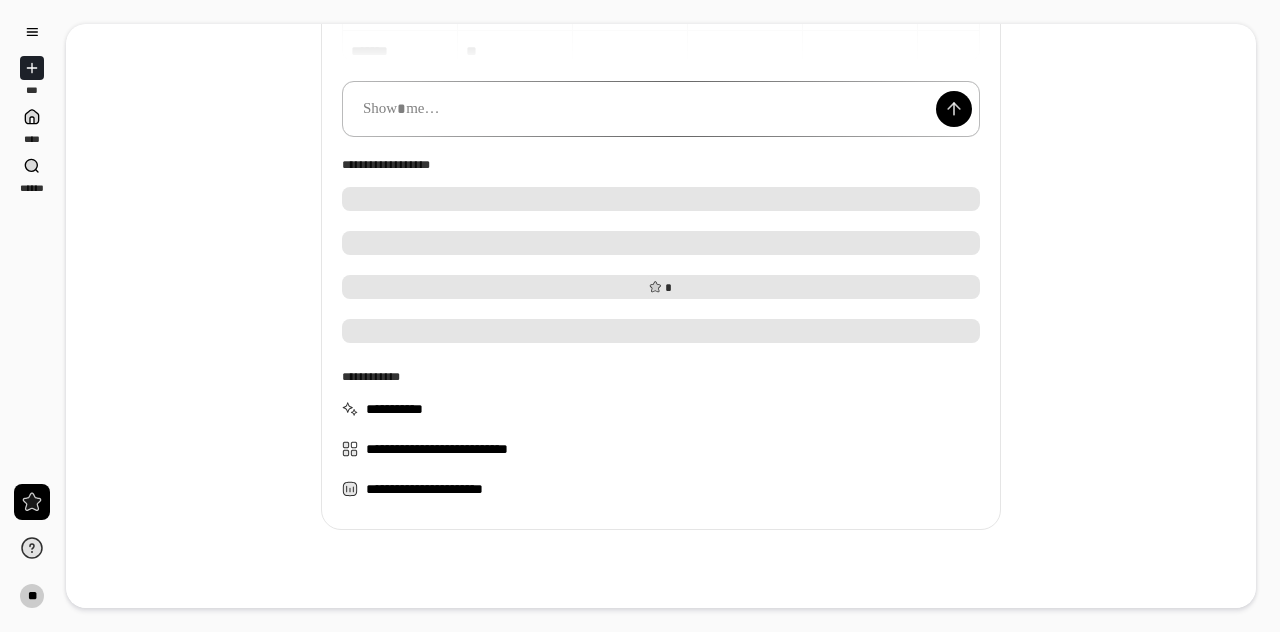 type 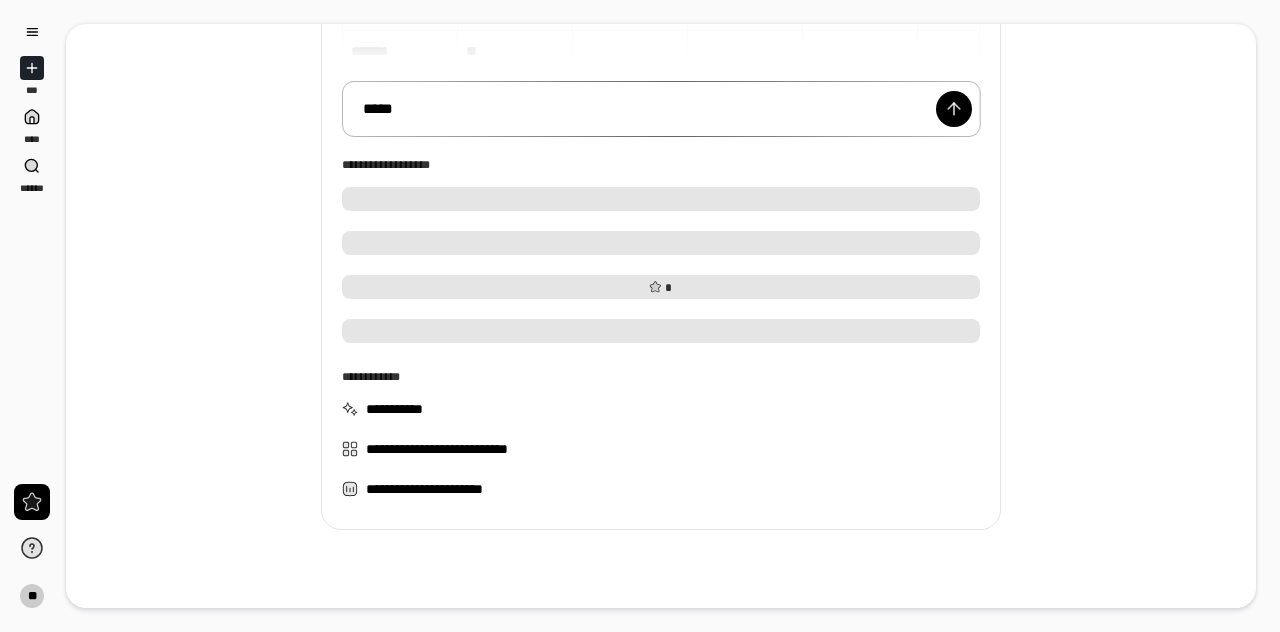 scroll, scrollTop: 247, scrollLeft: 0, axis: vertical 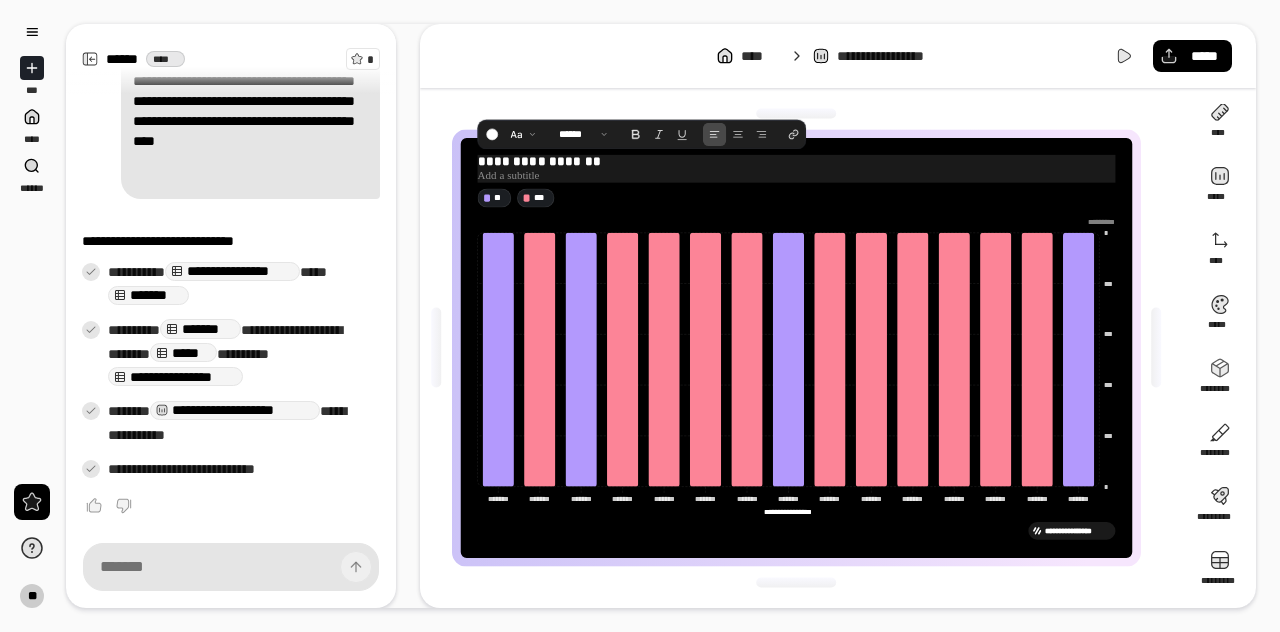 click at bounding box center (796, 175) 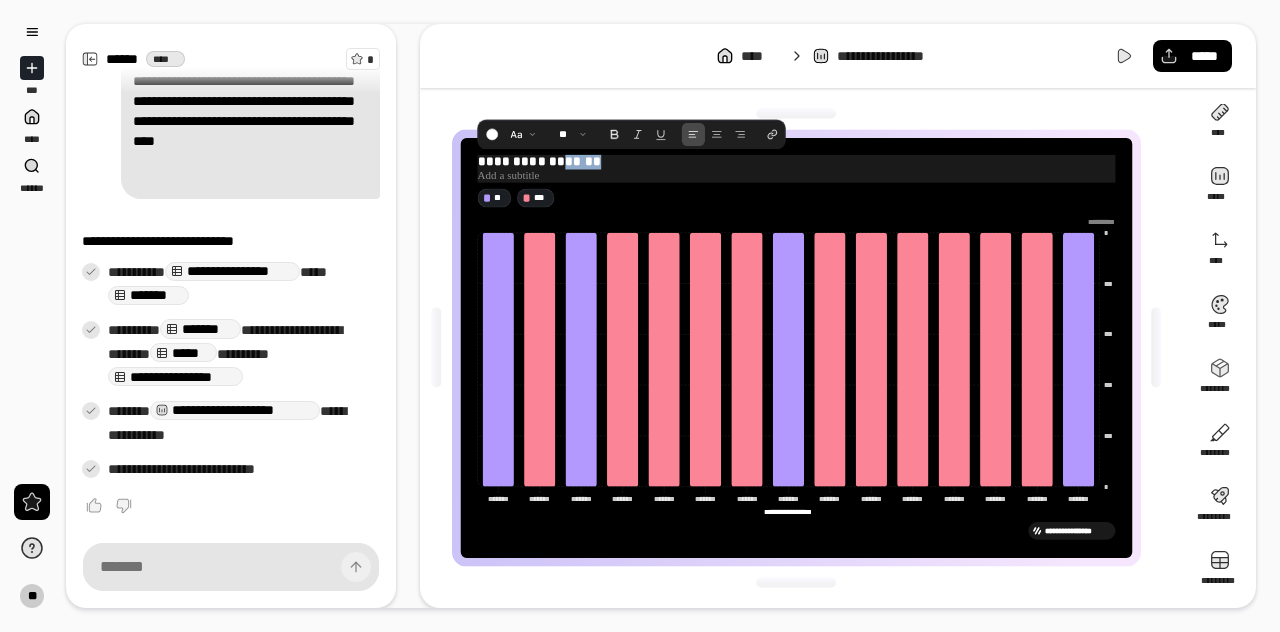 click on "**********" at bounding box center (796, 162) 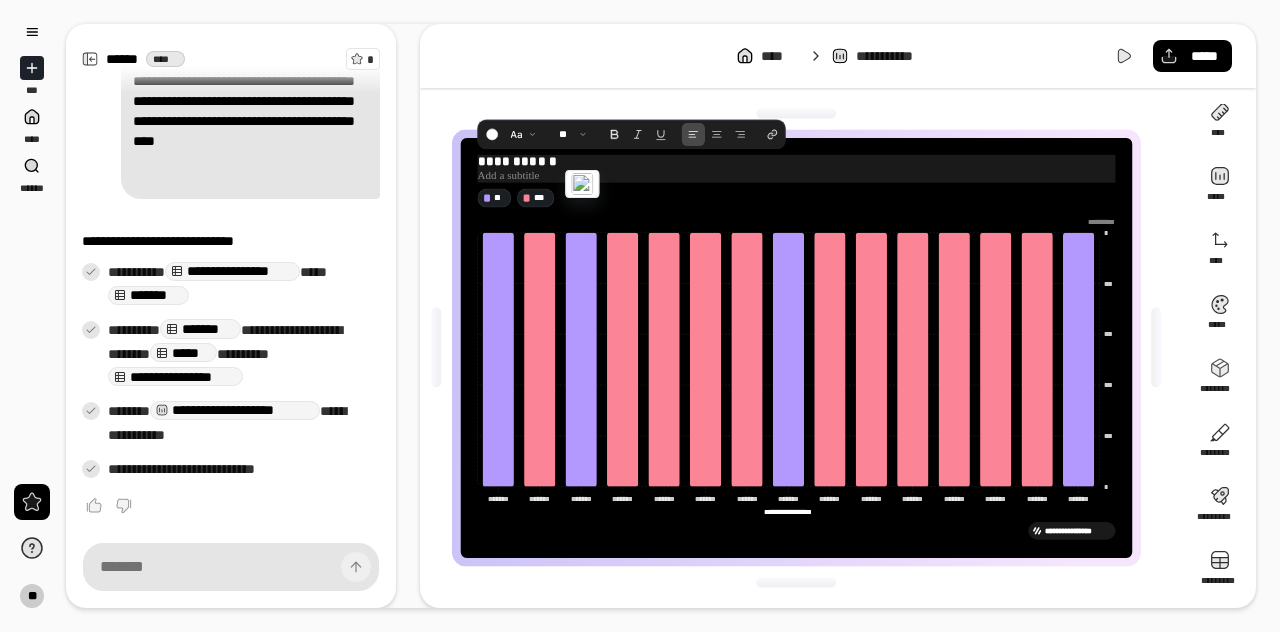 type 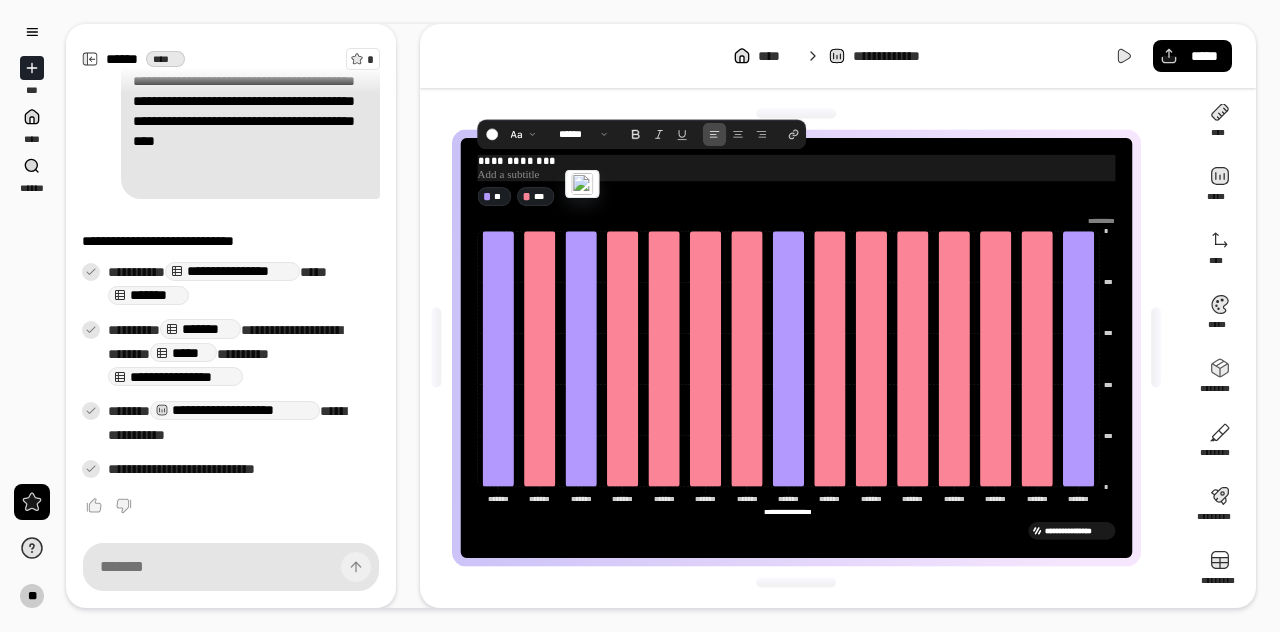 click at bounding box center (796, 174) 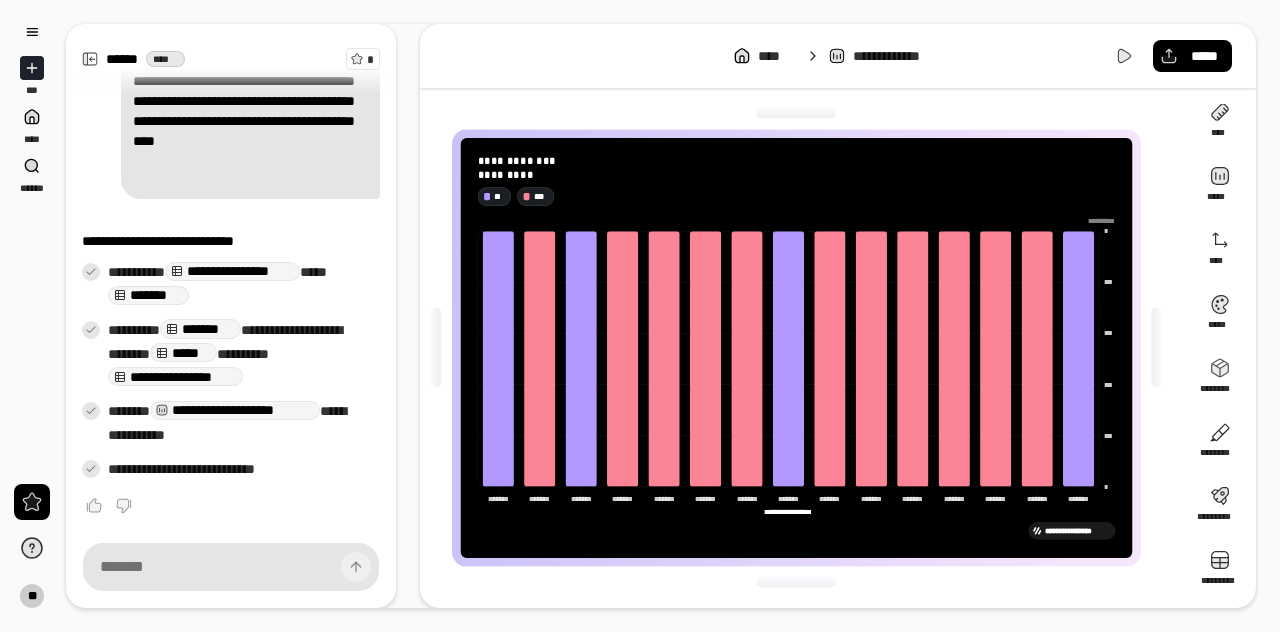 click on "** ***" at bounding box center [796, 196] 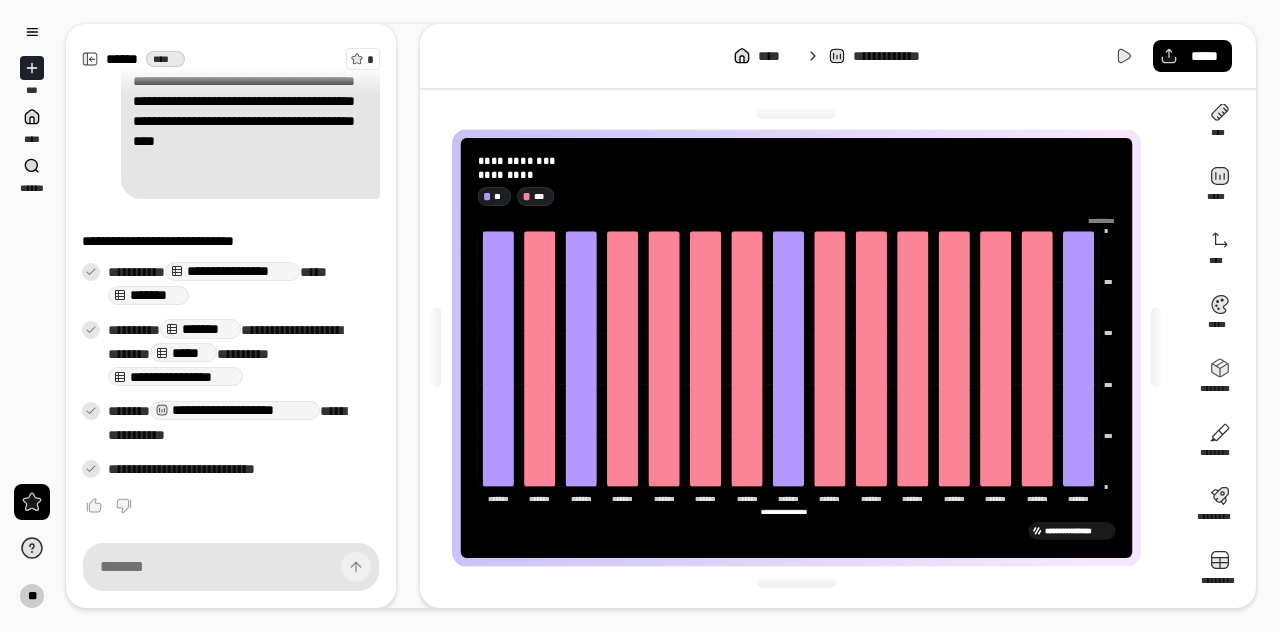 click on "**********" at bounding box center [788, 512] 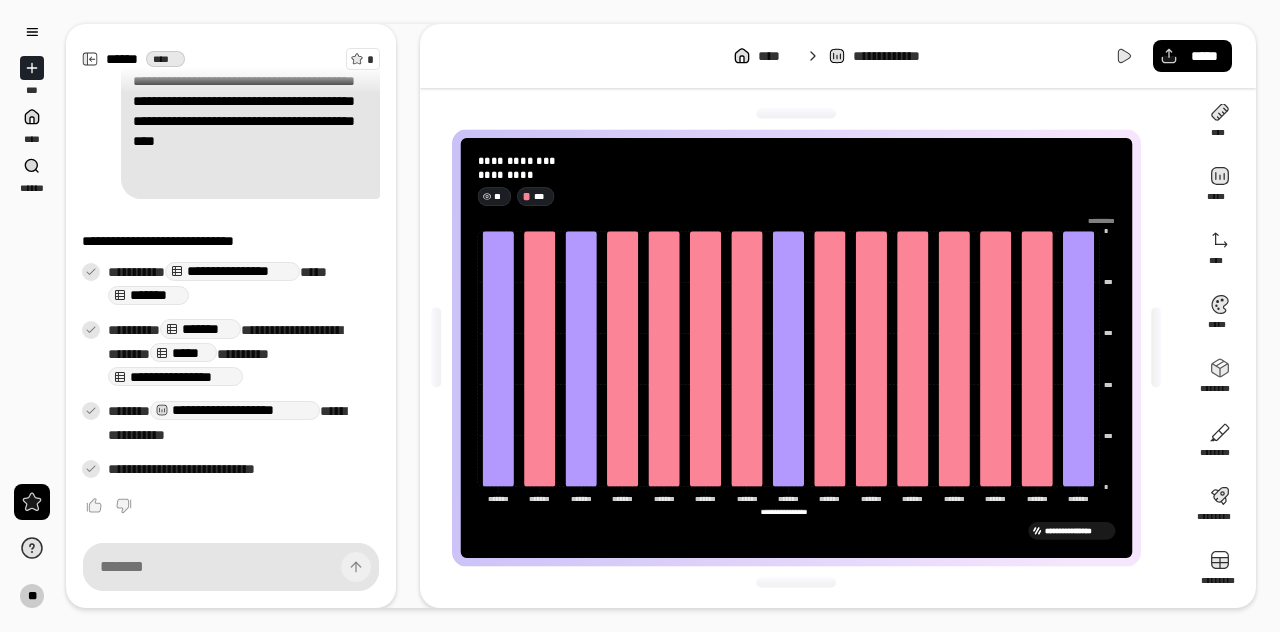 click on "**" at bounding box center (500, 196) 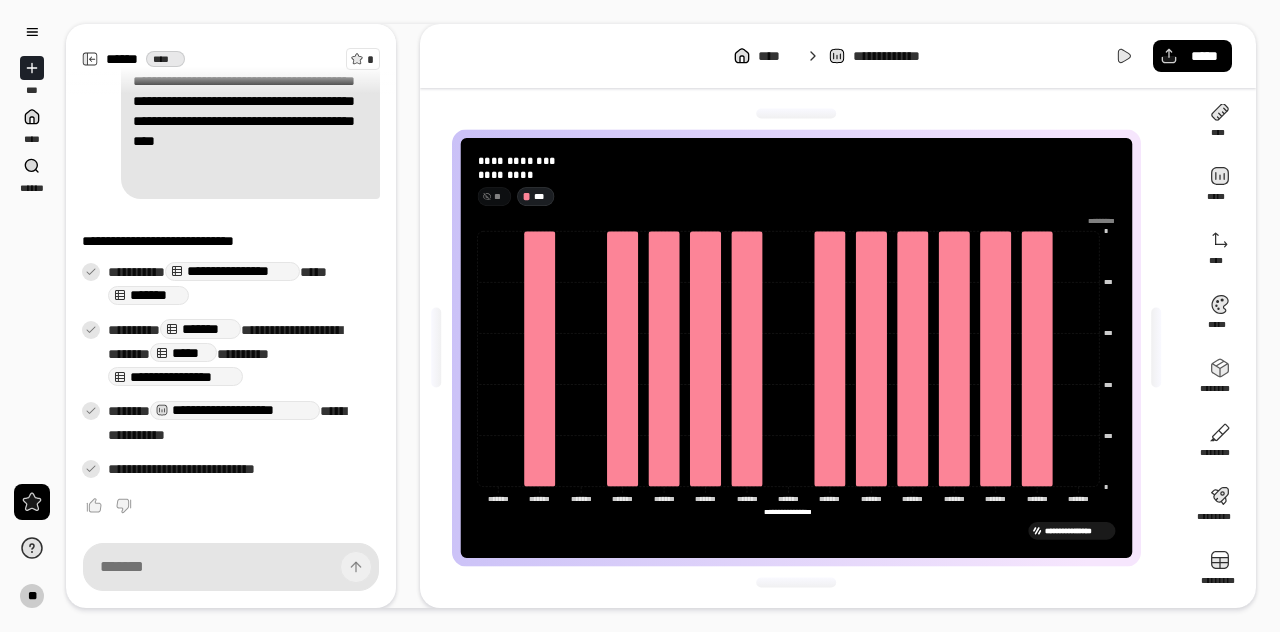click on "**" at bounding box center [500, 196] 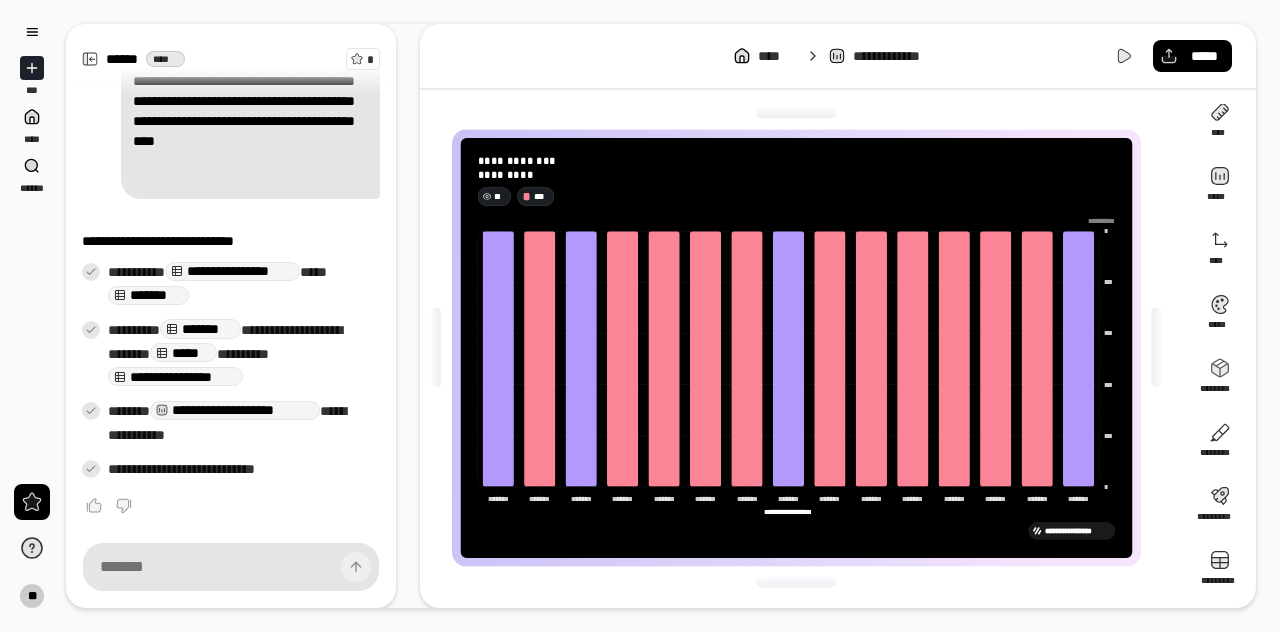 click on "**" at bounding box center [500, 196] 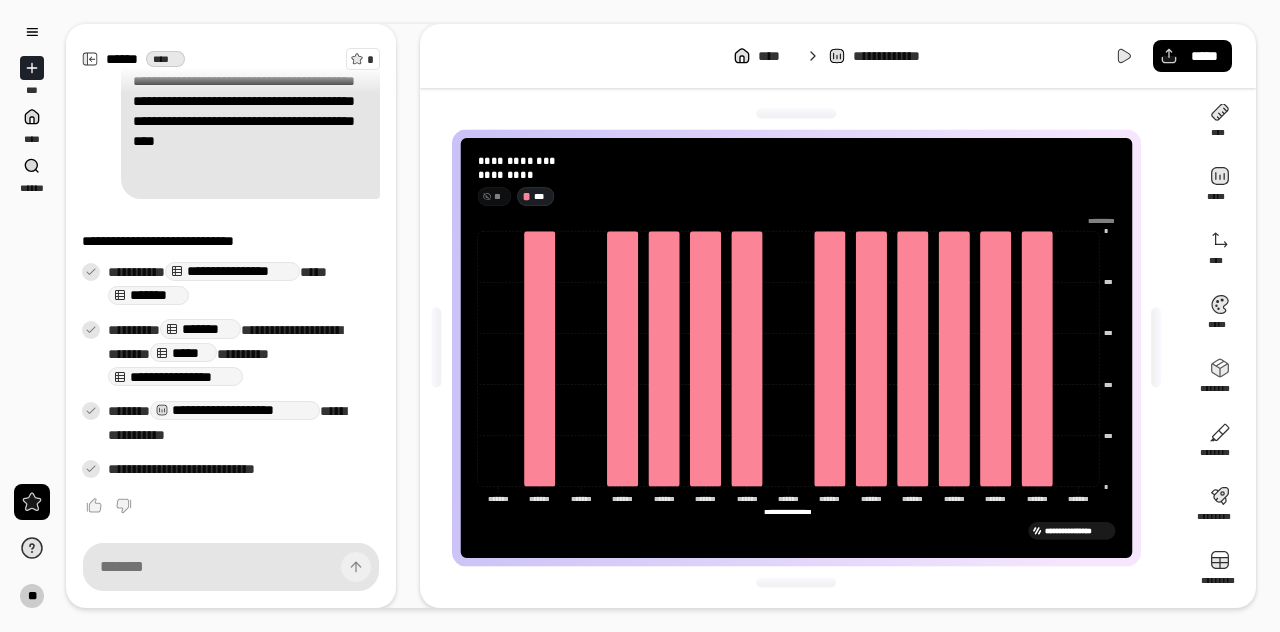 click on "**" at bounding box center (500, 196) 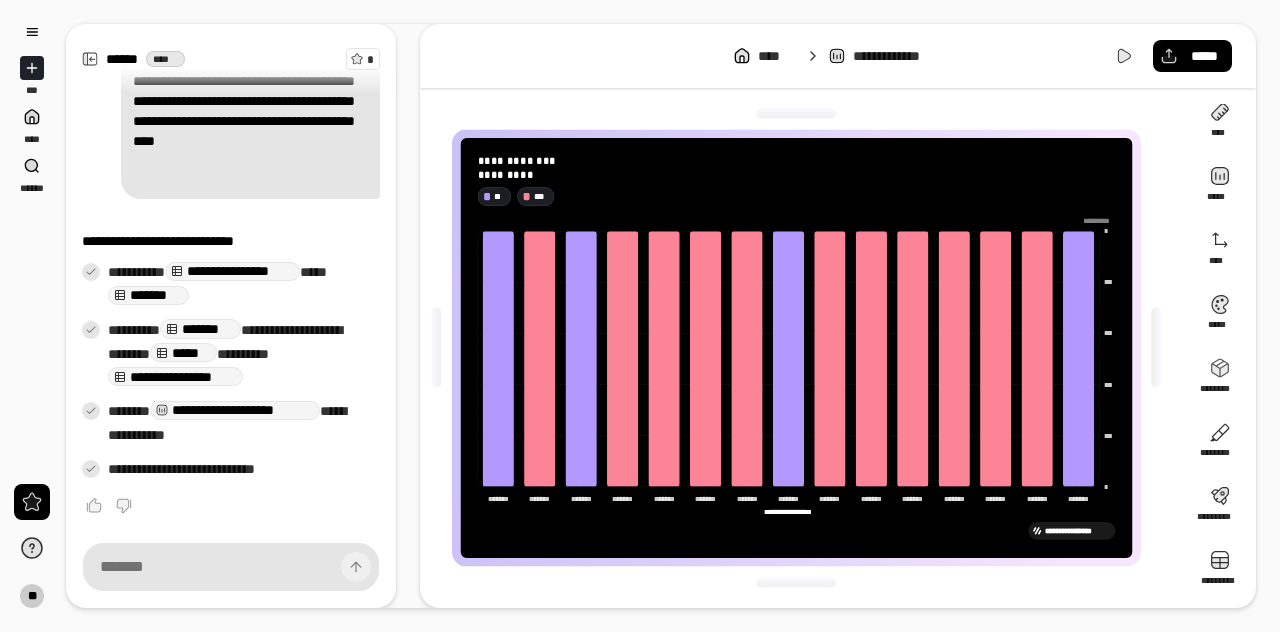 click at bounding box center (1099, 221) 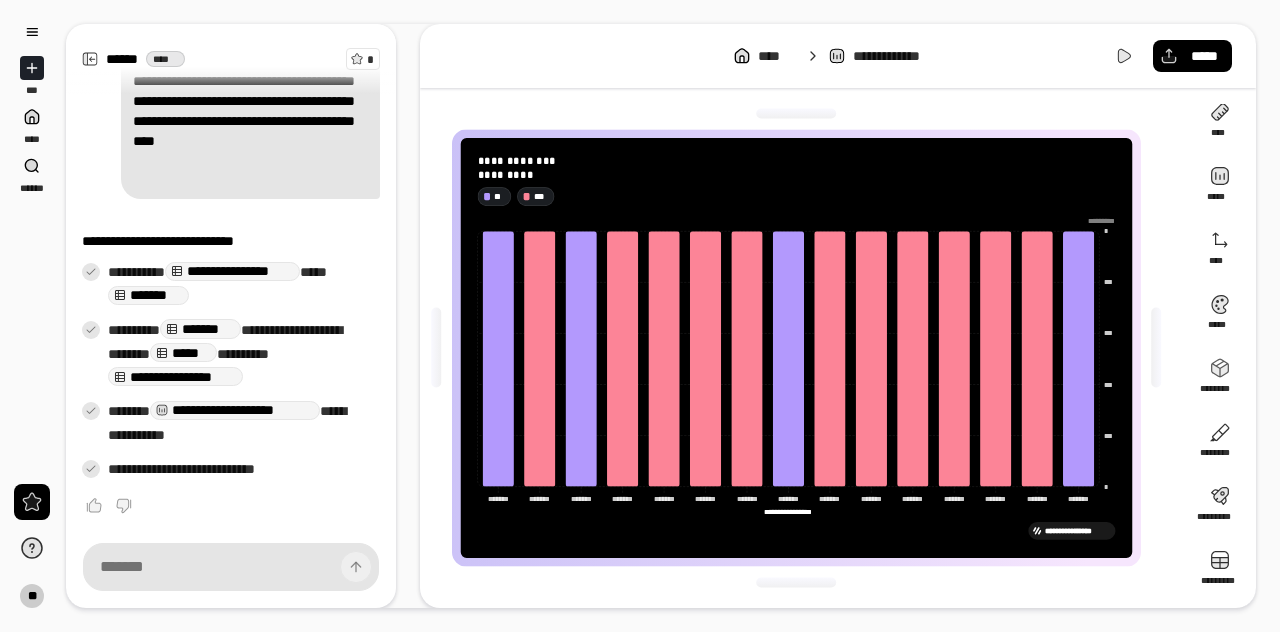click on "**********" 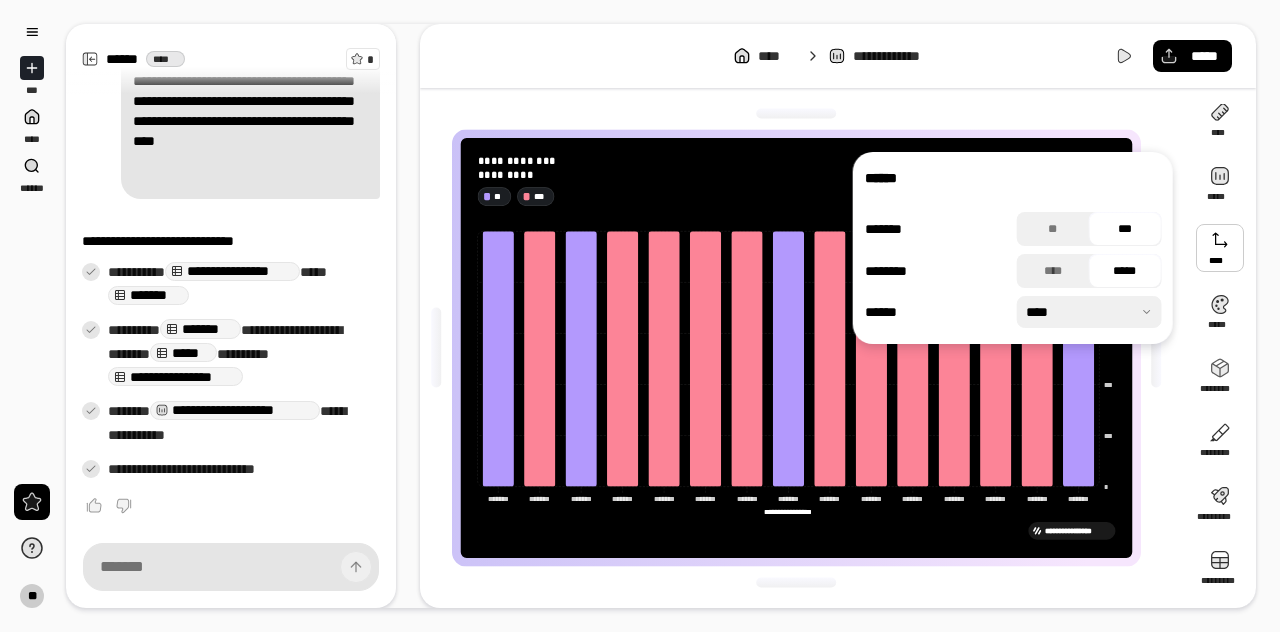 click at bounding box center [1220, 248] 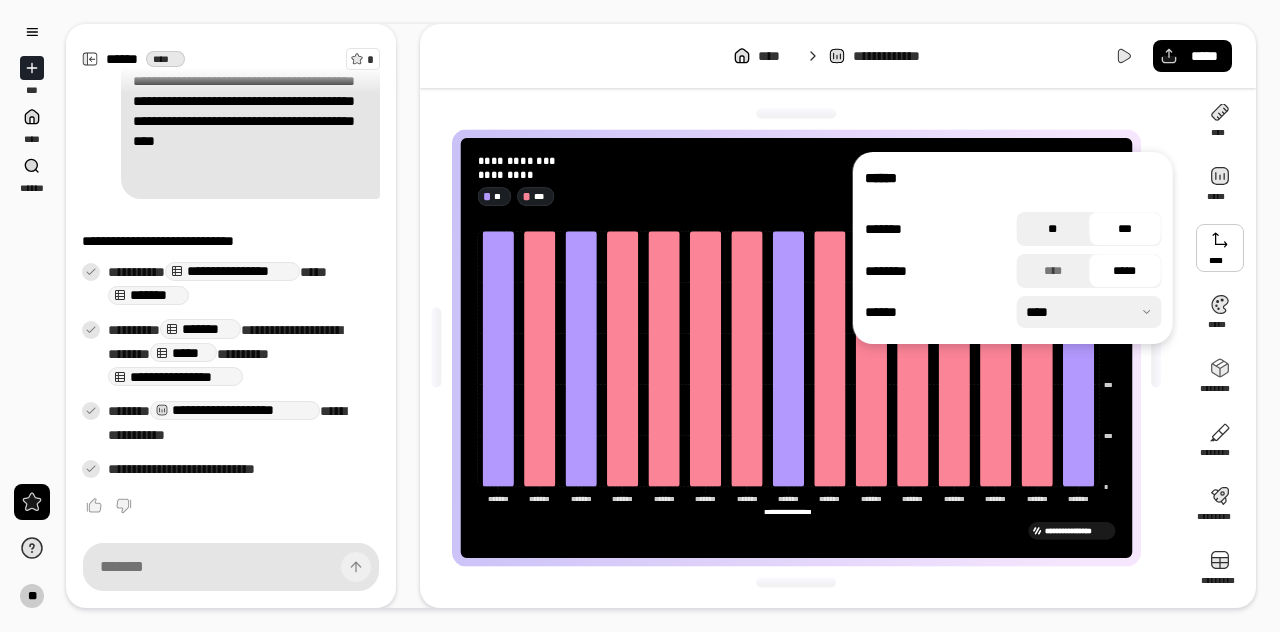 click on "**" at bounding box center (1053, 229) 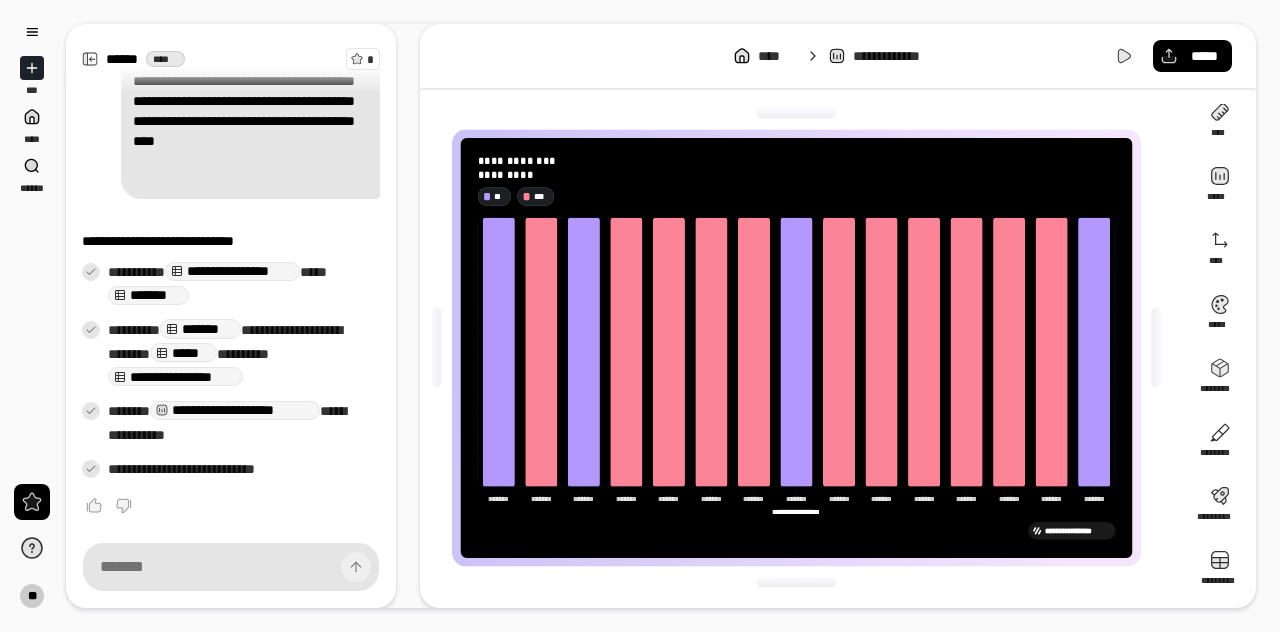 click on "** ***" at bounding box center [796, 196] 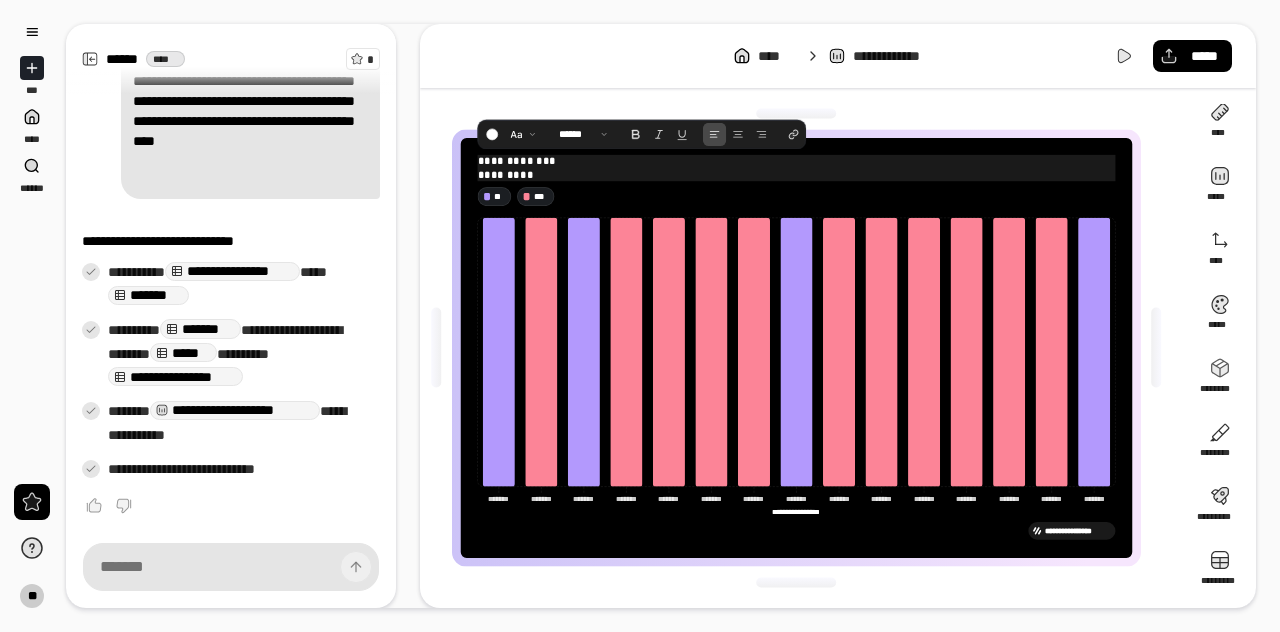 click on "*********" at bounding box center [796, 174] 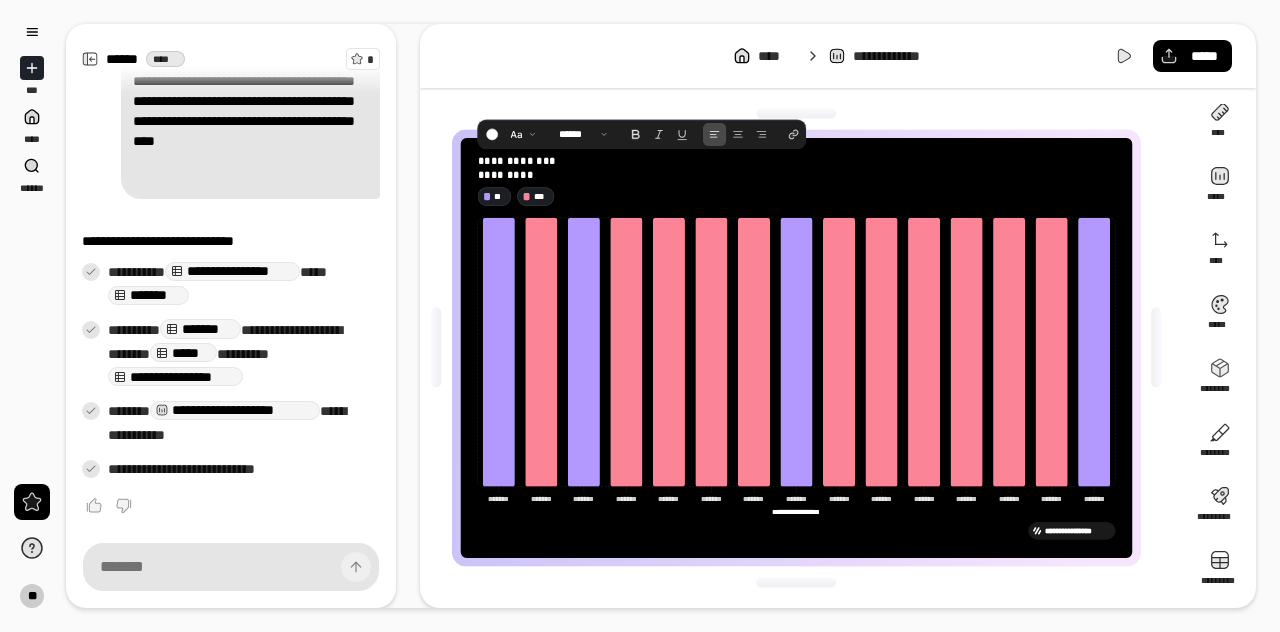 click on "**********" at bounding box center (804, 348) 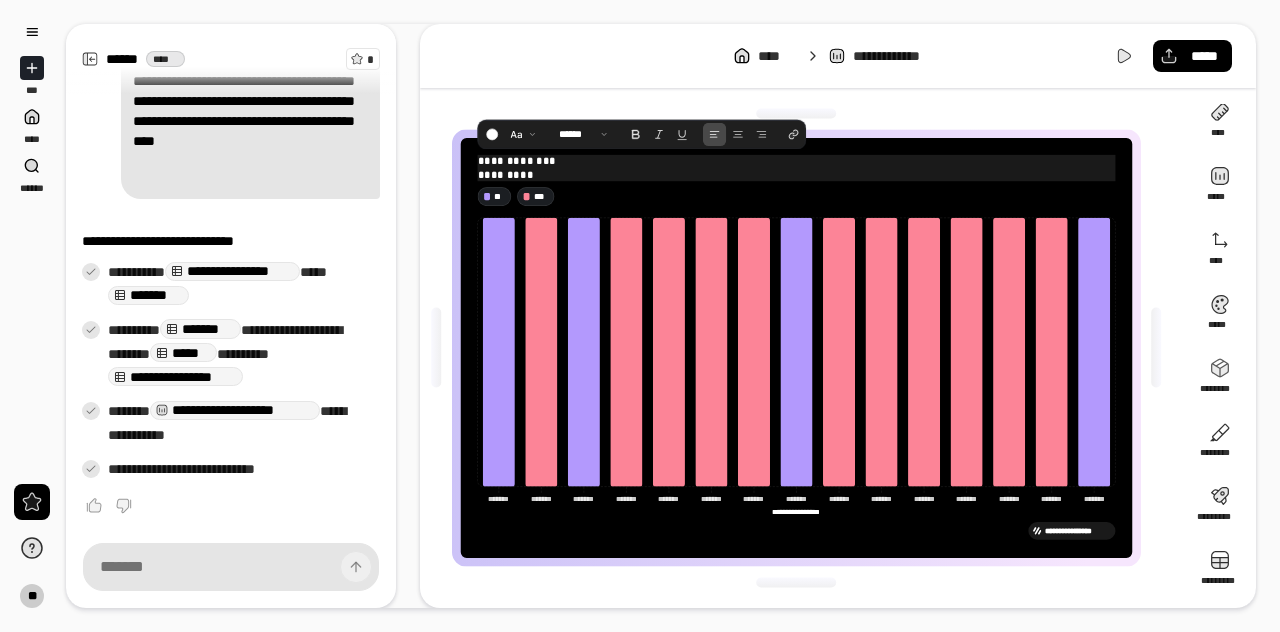 click on "**********" at bounding box center [796, 161] 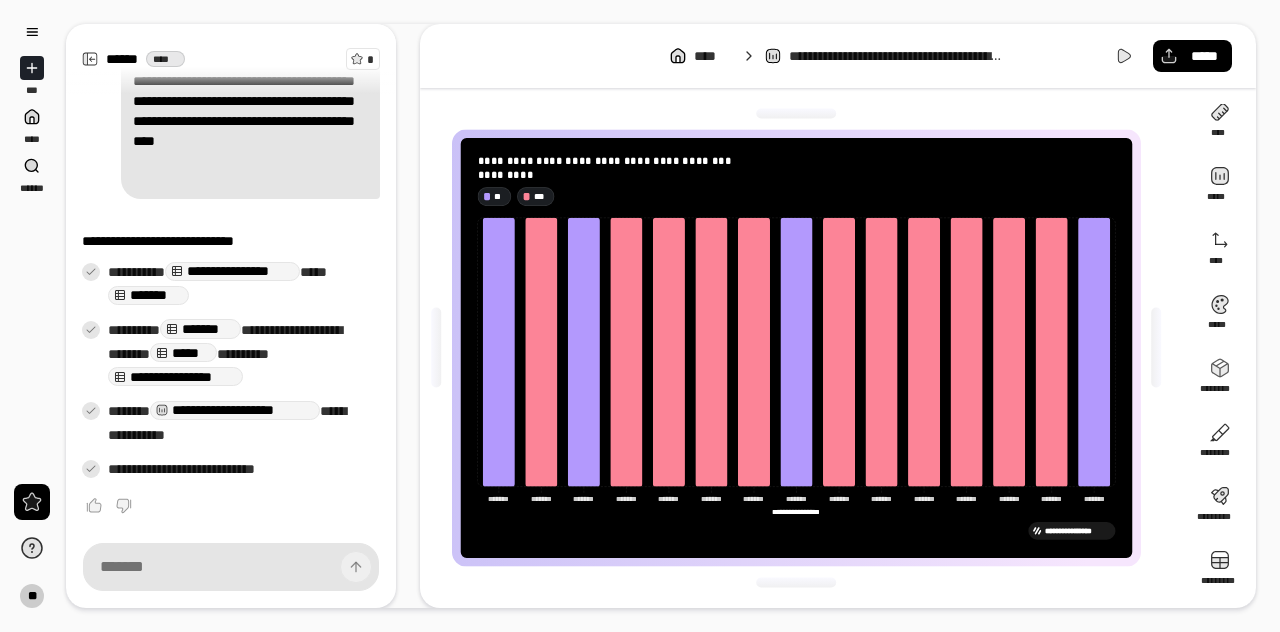 drag, startPoint x: 491, startPoint y: 194, endPoint x: 458, endPoint y: 194, distance: 33 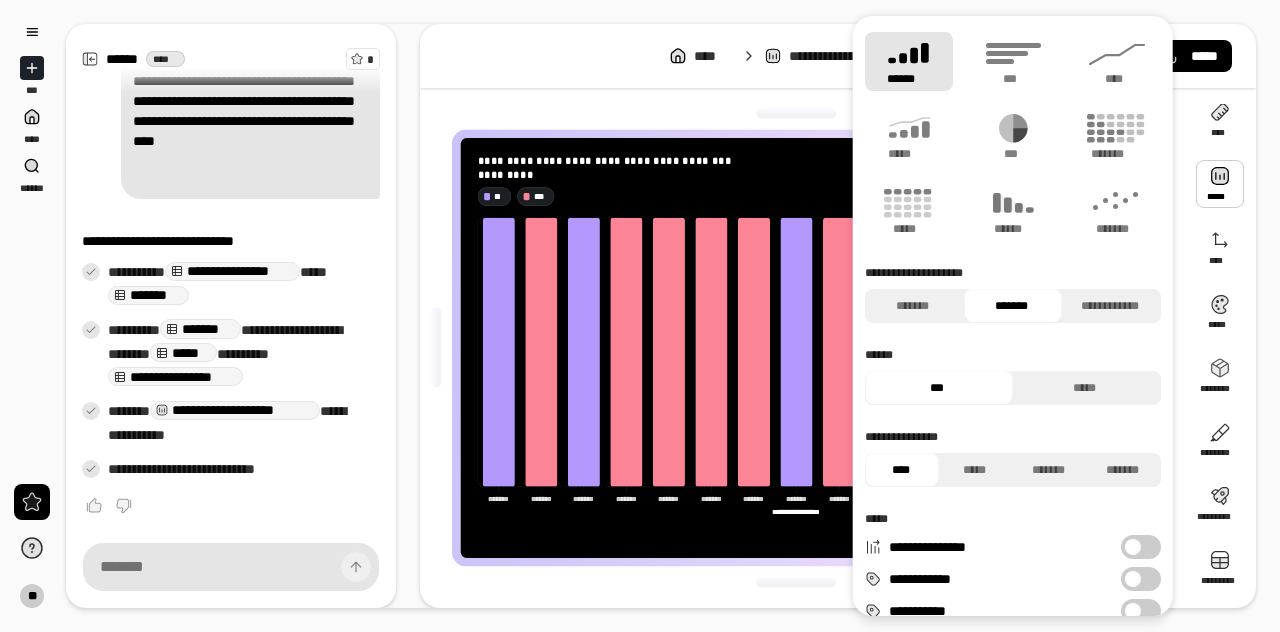 click at bounding box center [1220, 184] 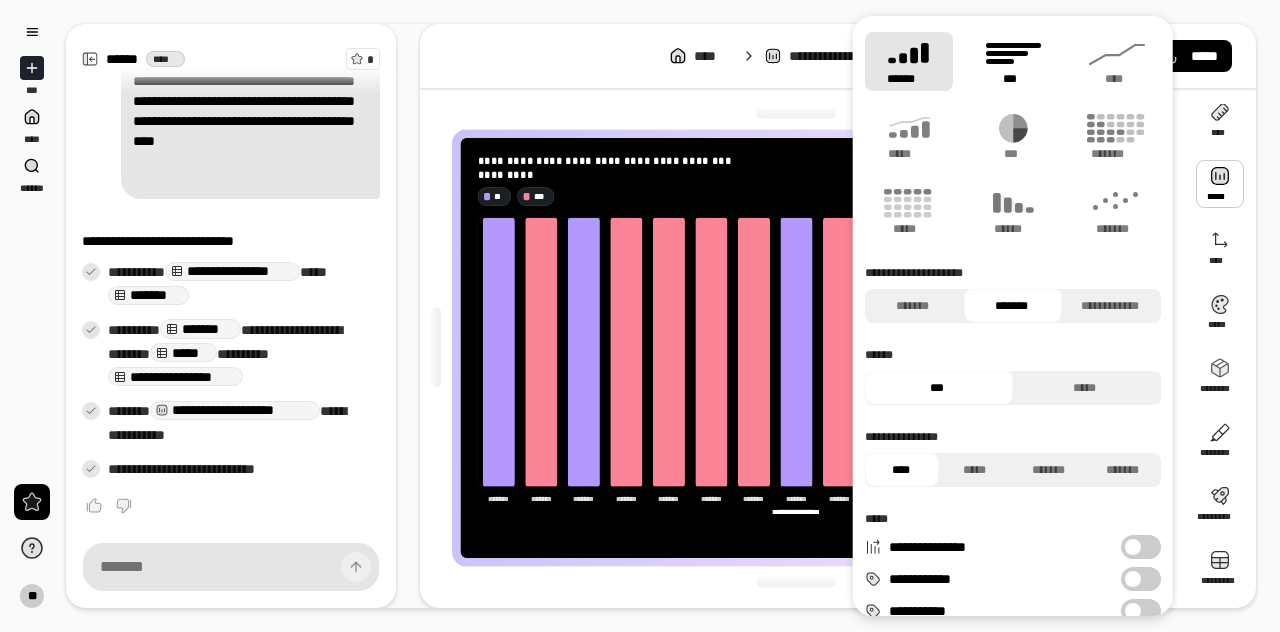 click on "***" at bounding box center (1013, 61) 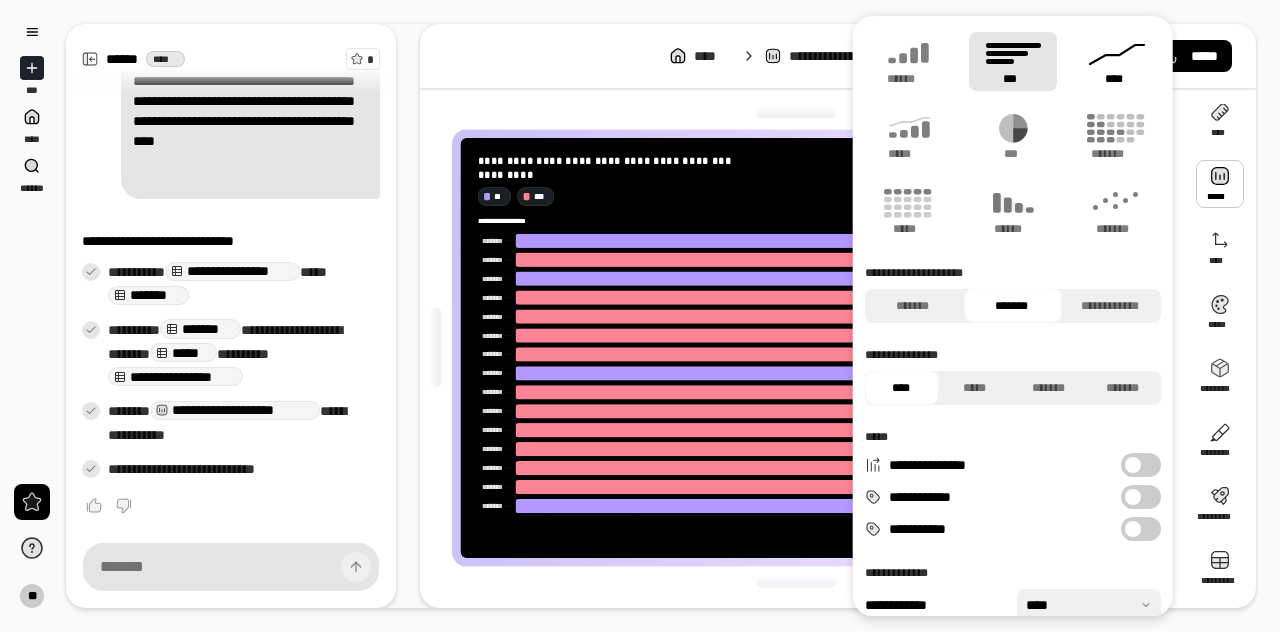click on "****" at bounding box center [1117, 61] 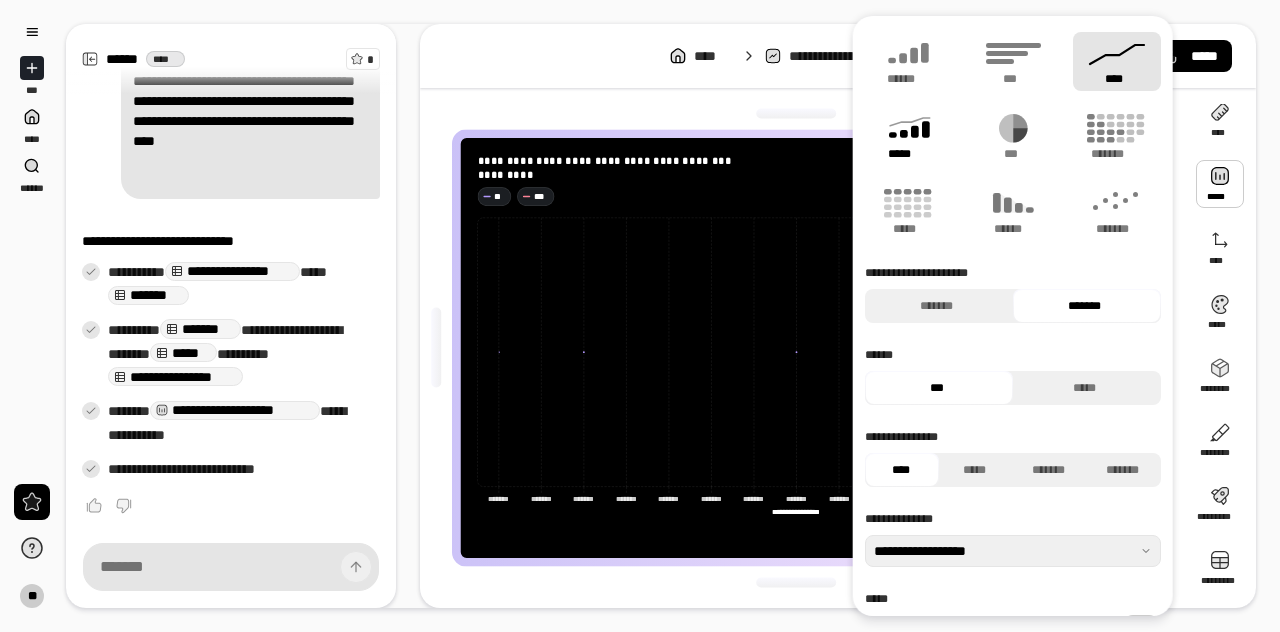 click on "*****" at bounding box center (909, 136) 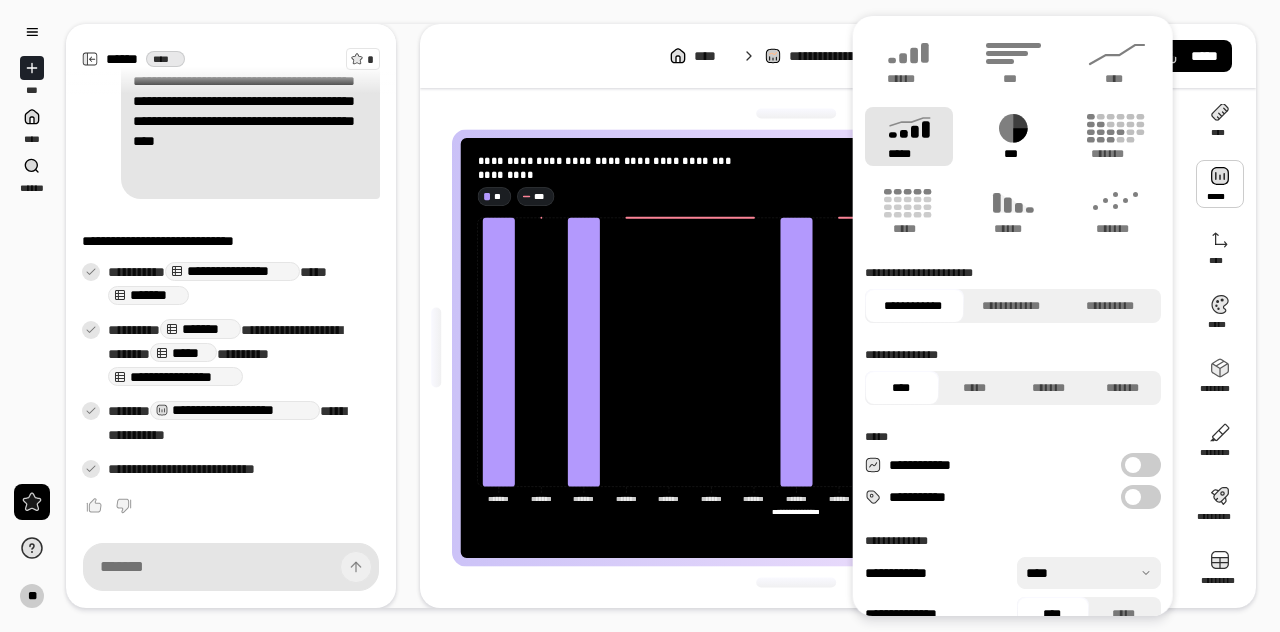 click on "***" at bounding box center (1013, 136) 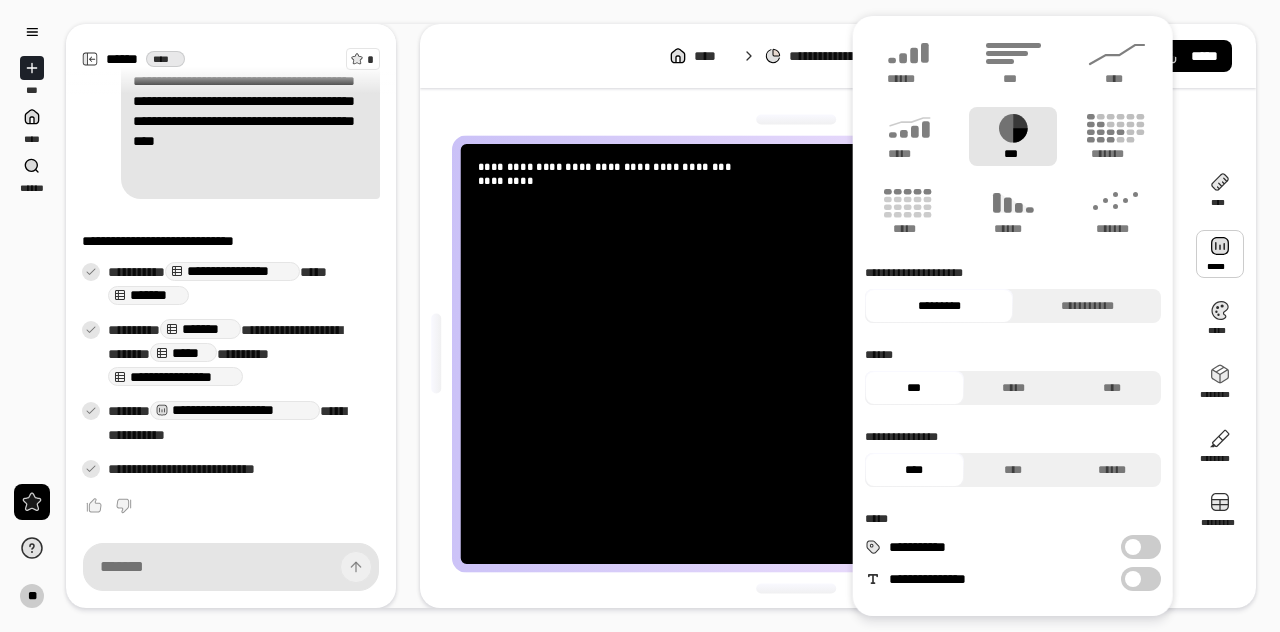 scroll, scrollTop: 2, scrollLeft: 0, axis: vertical 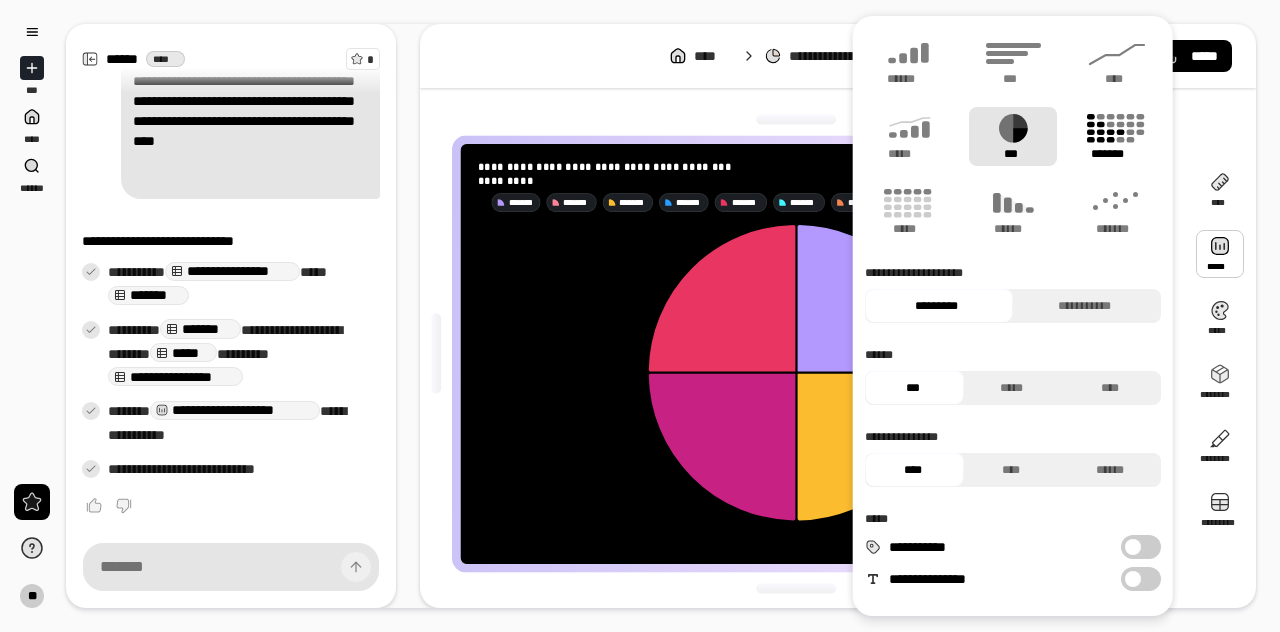 click on "*******" at bounding box center (1117, 136) 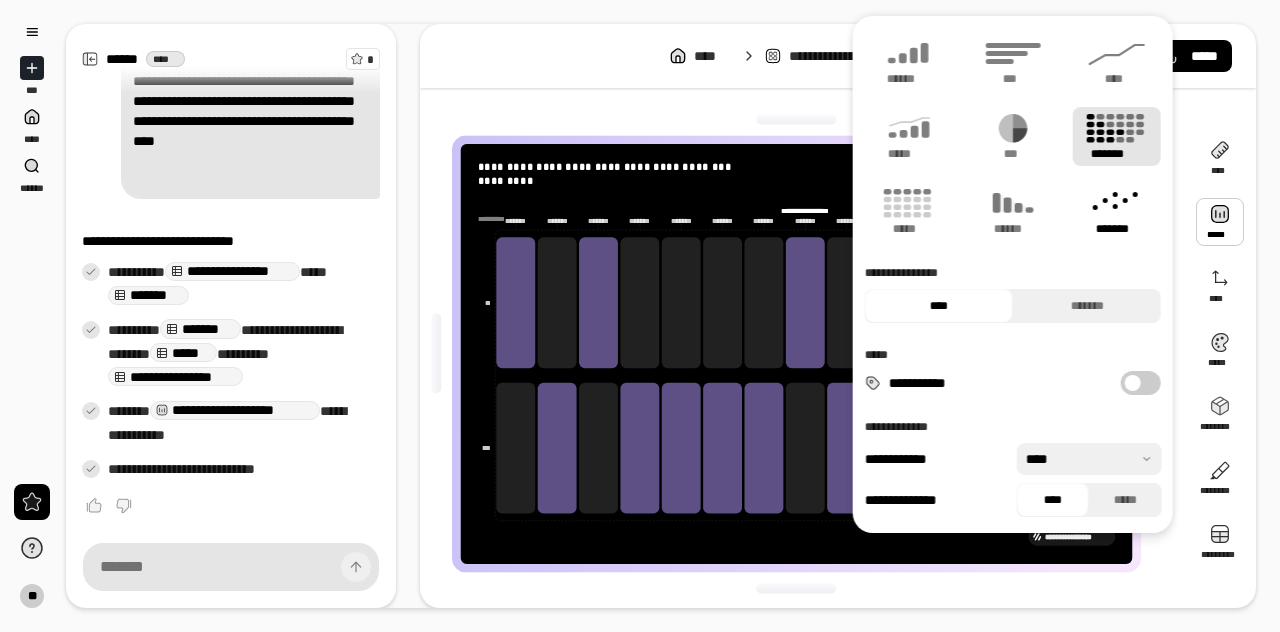 click on "*******" at bounding box center [1117, 229] 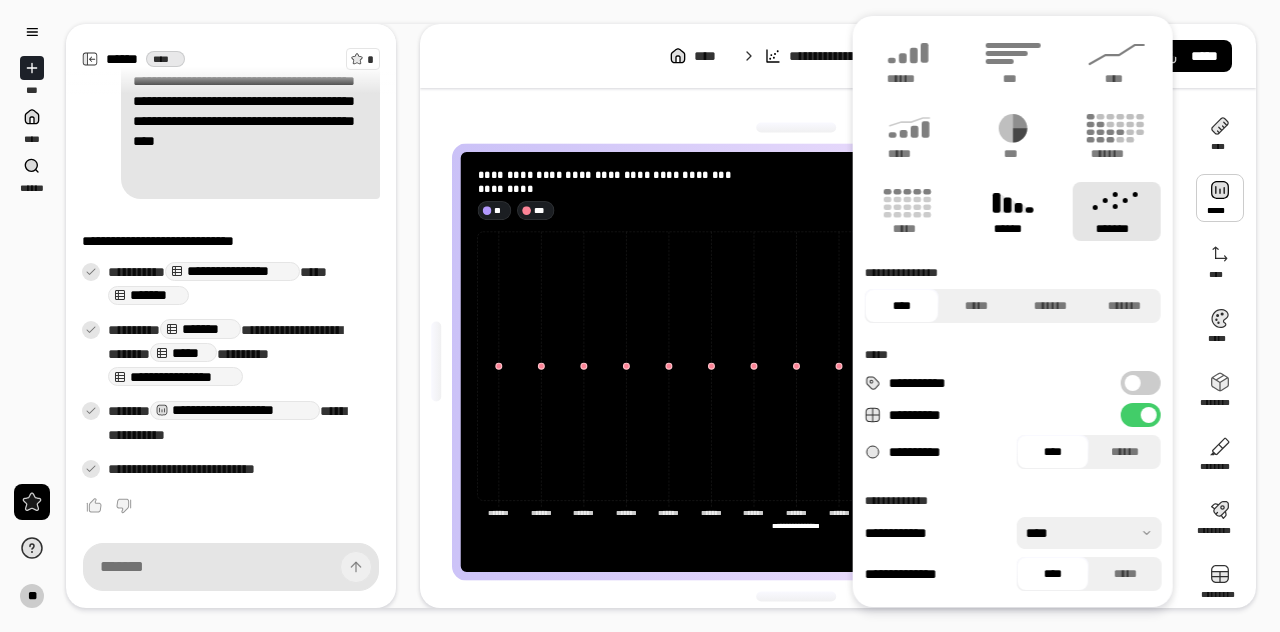 click 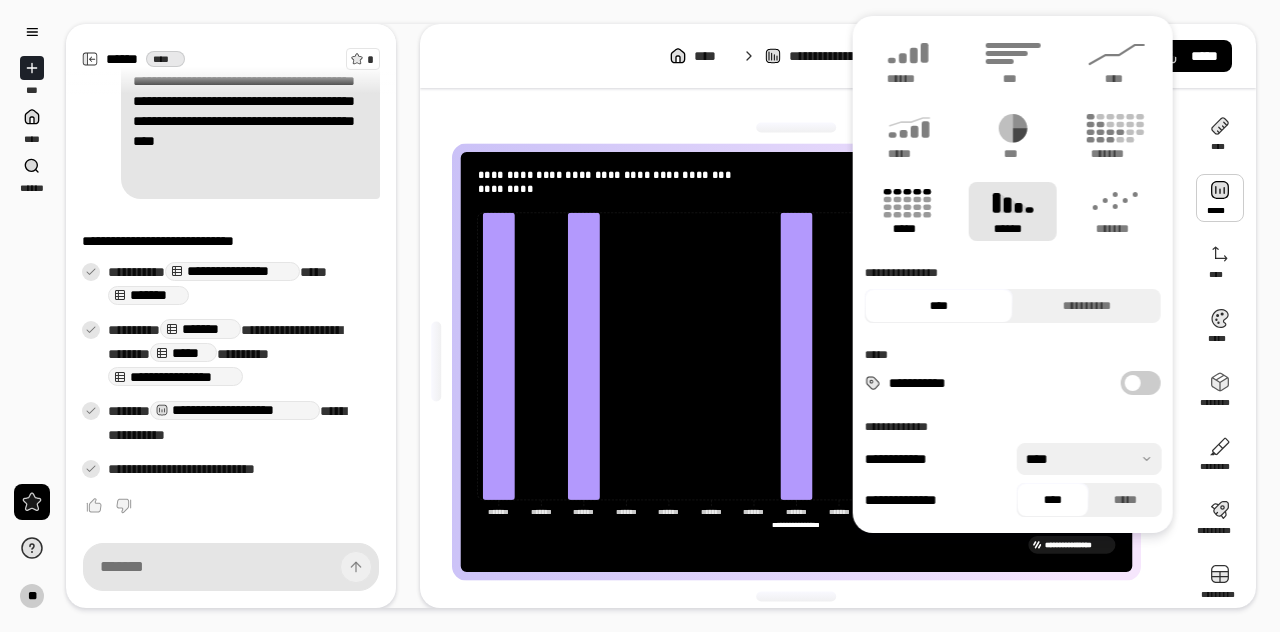 click 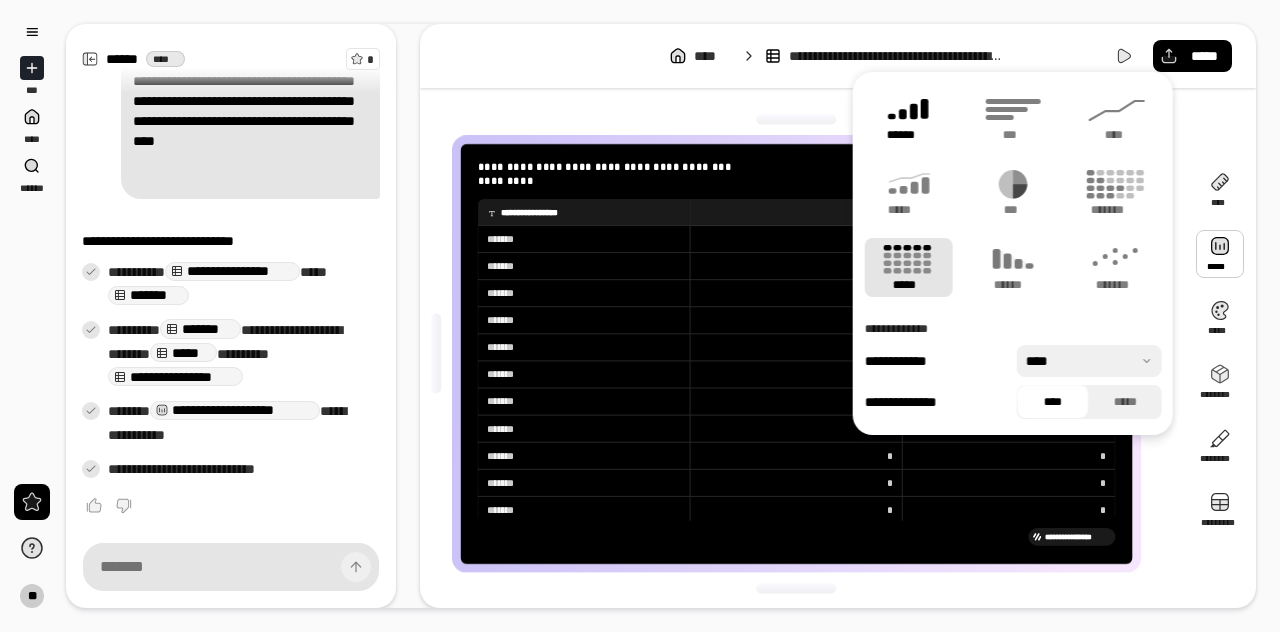 click 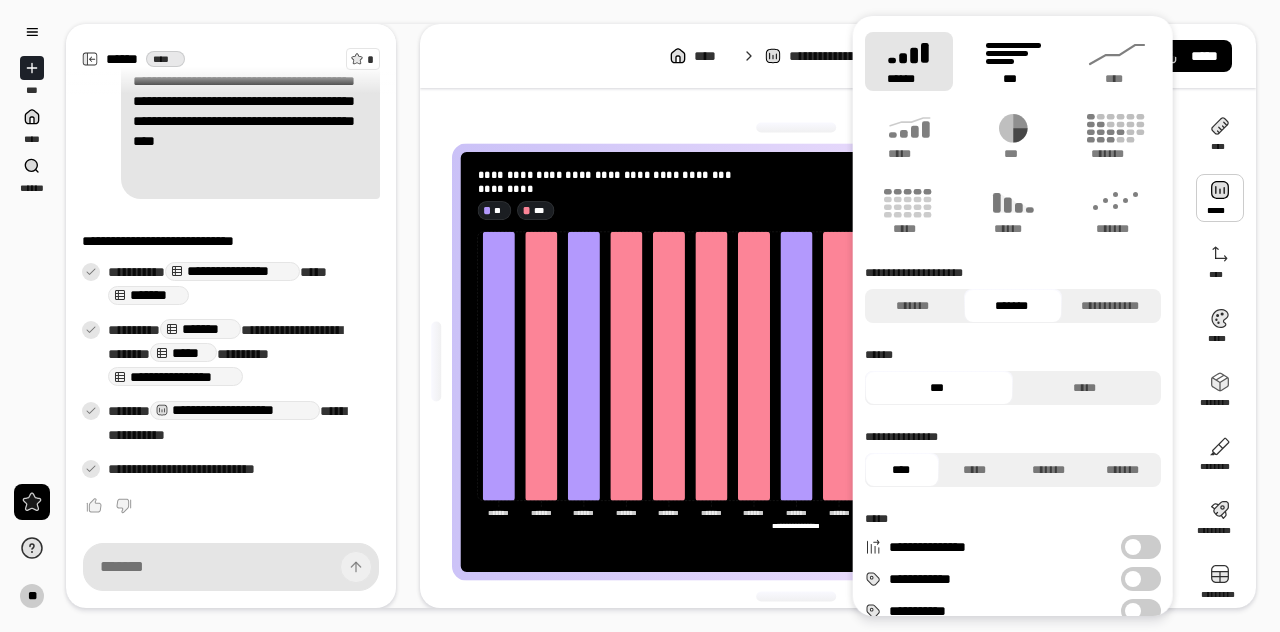 click 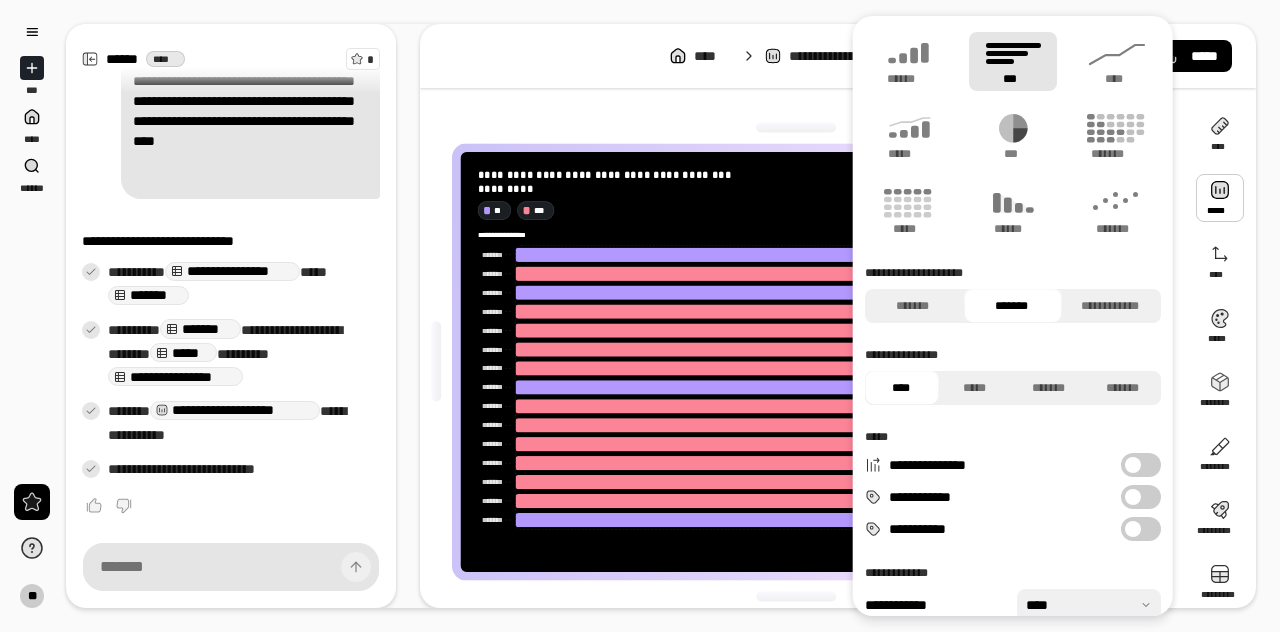 scroll, scrollTop: 63, scrollLeft: 0, axis: vertical 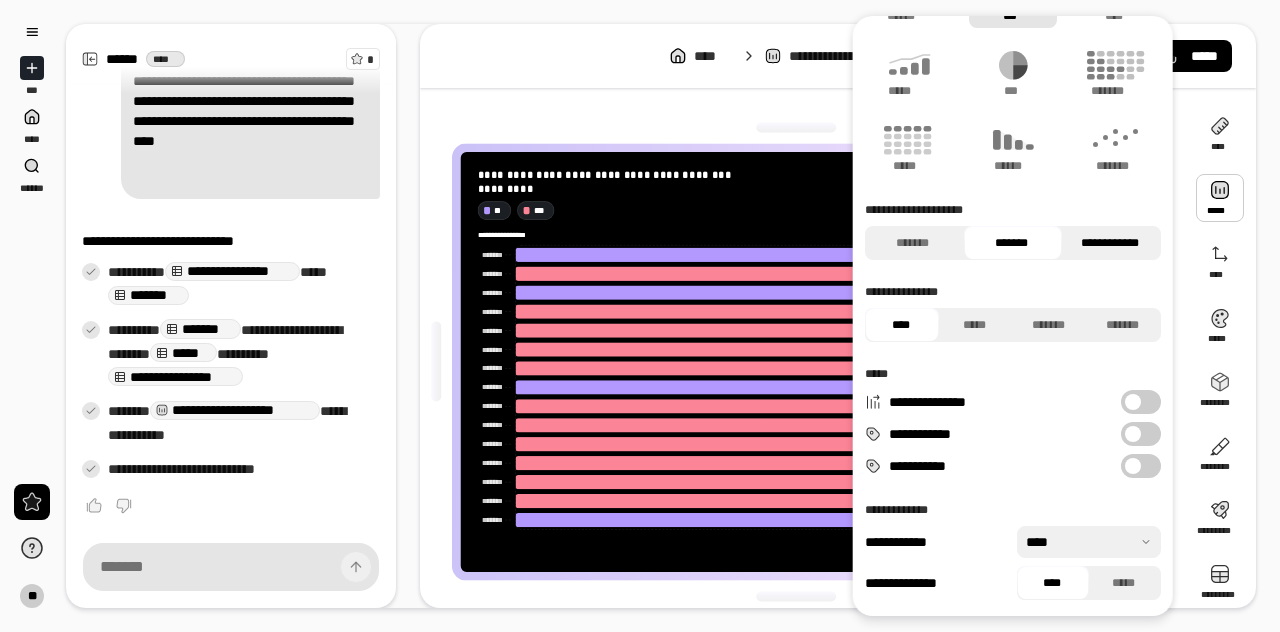 click on "**********" at bounding box center [1109, 243] 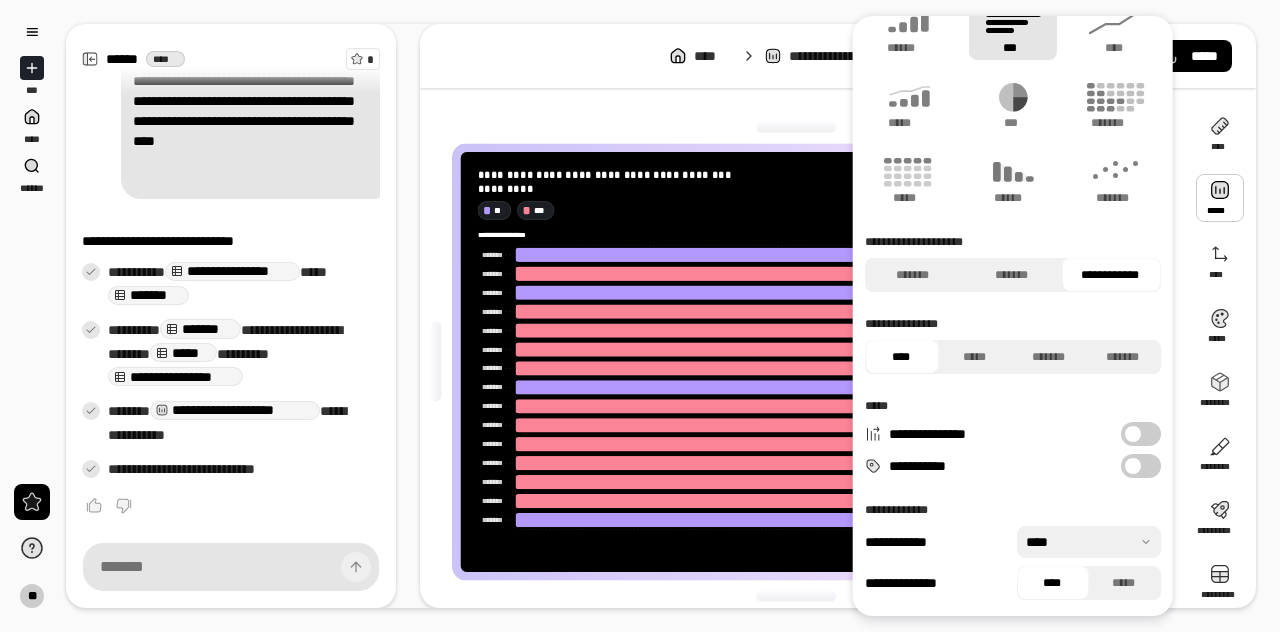 scroll, scrollTop: 31, scrollLeft: 0, axis: vertical 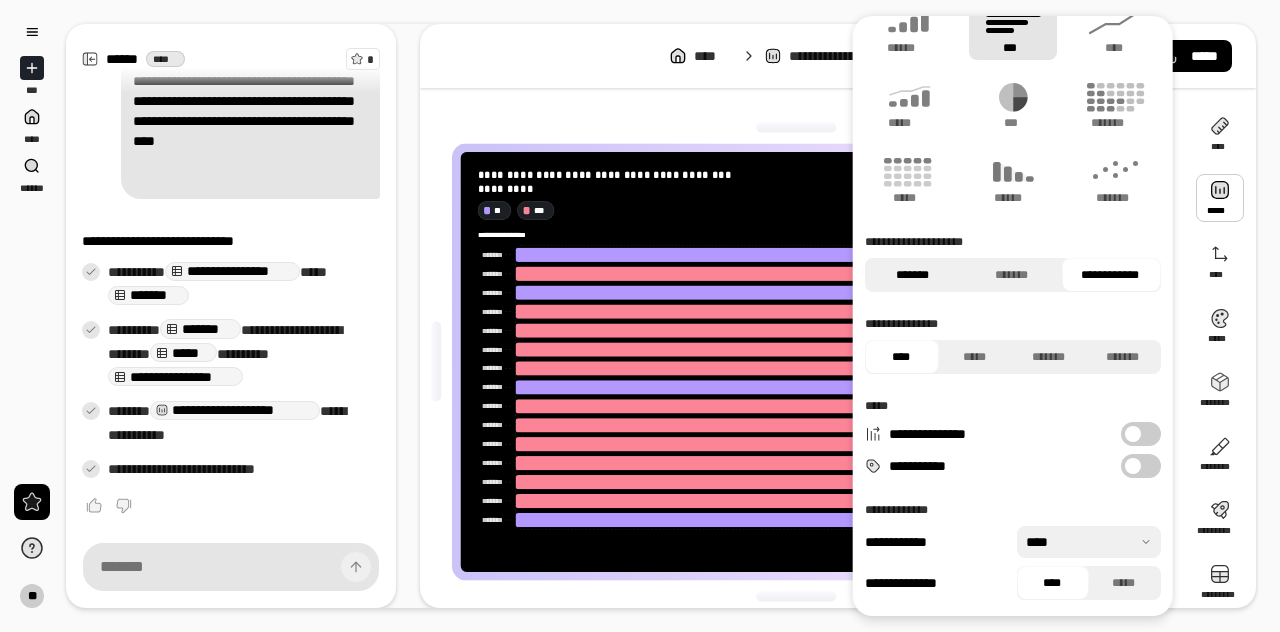 click on "*******" at bounding box center (912, 275) 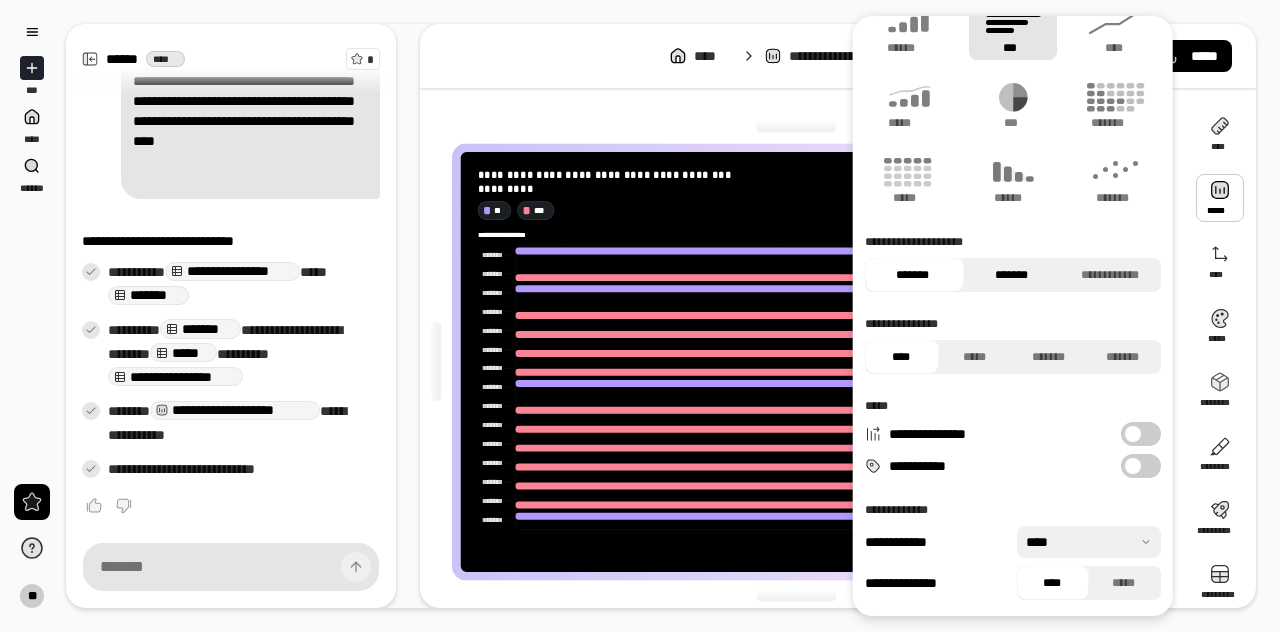 click on "*******" at bounding box center (1010, 275) 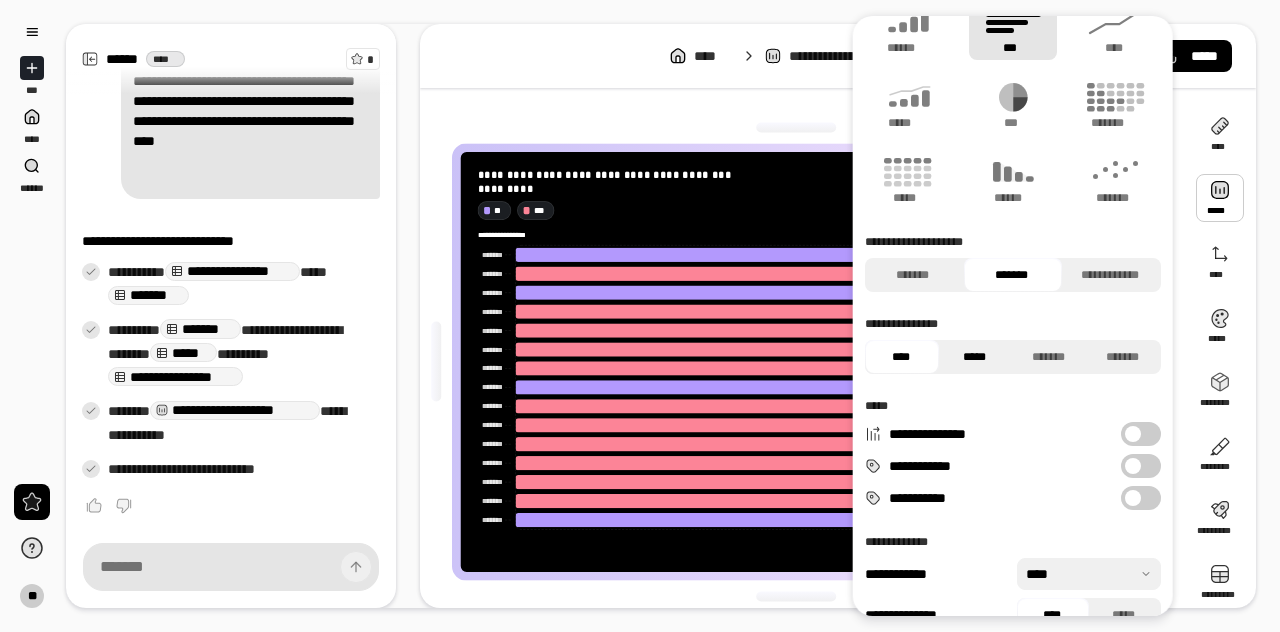 click on "*****" at bounding box center (975, 357) 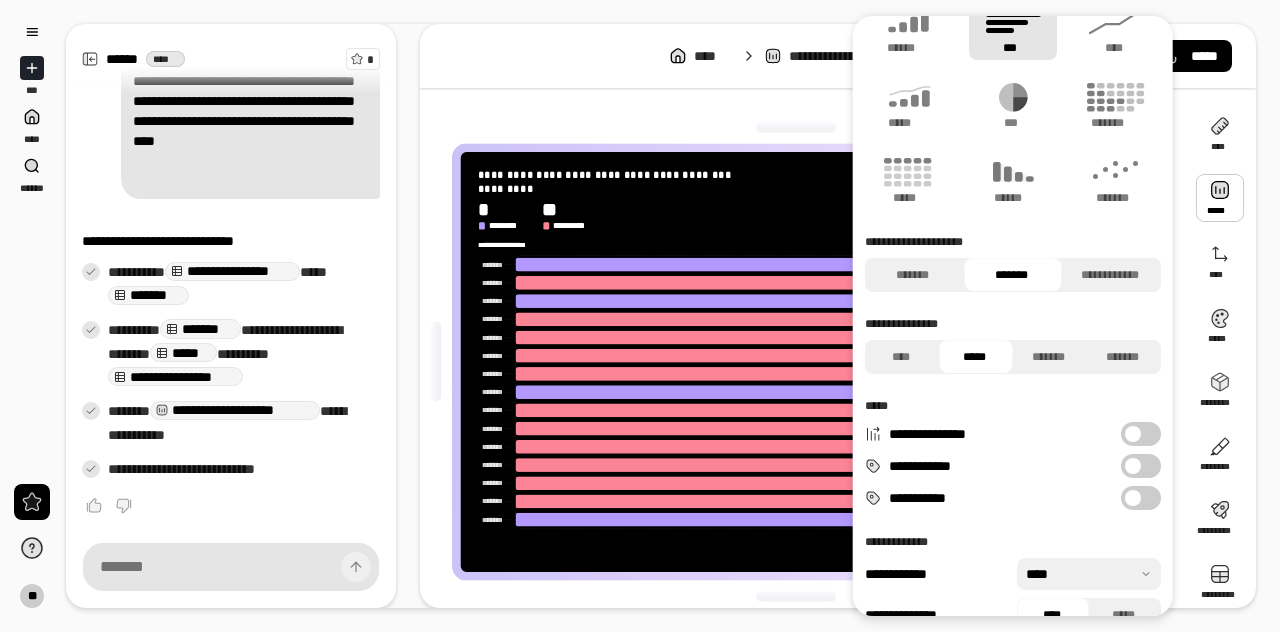 click on "**********" at bounding box center (1141, 434) 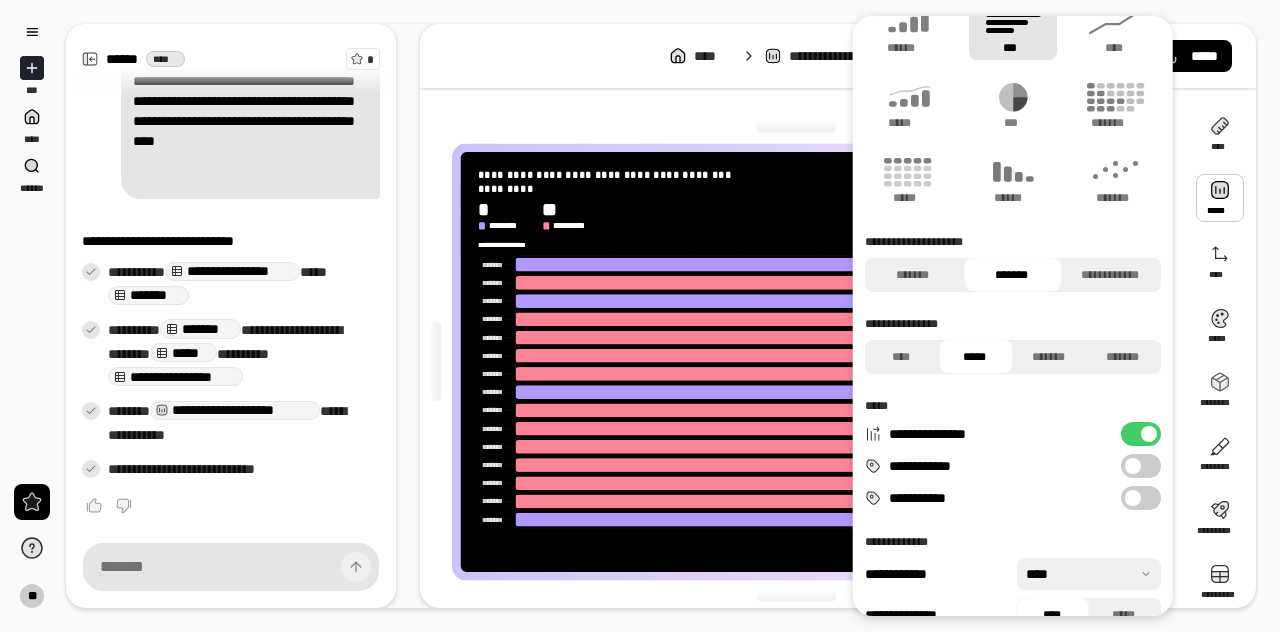 click on "**********" at bounding box center [1141, 434] 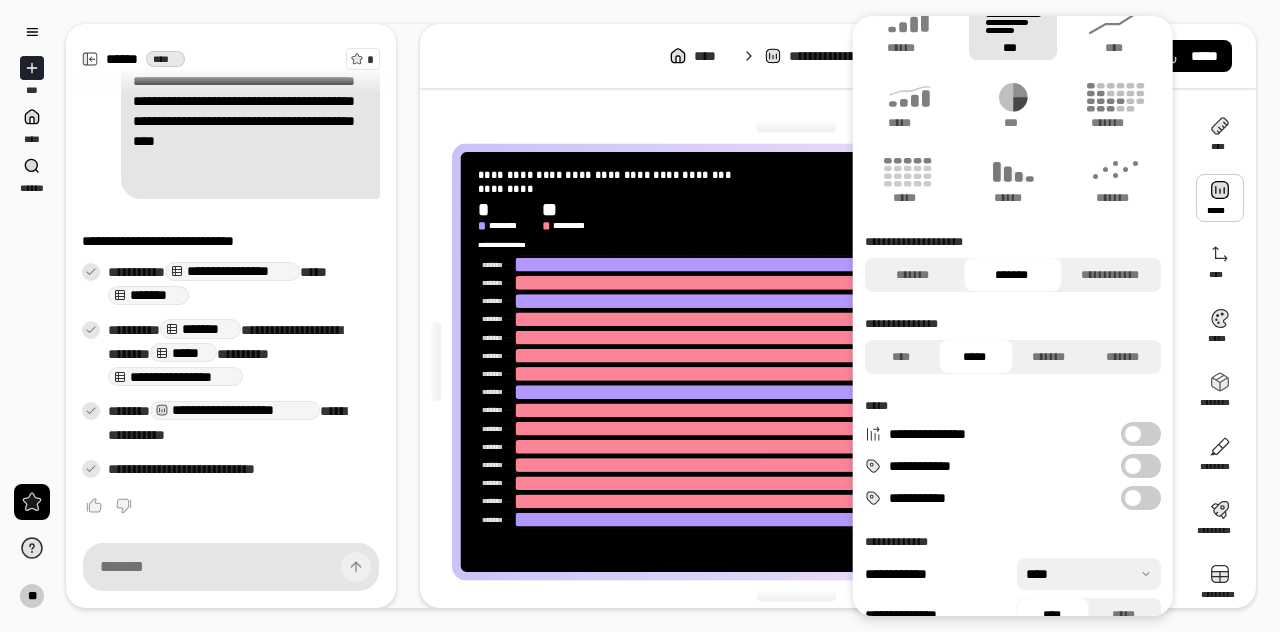 scroll, scrollTop: 63, scrollLeft: 0, axis: vertical 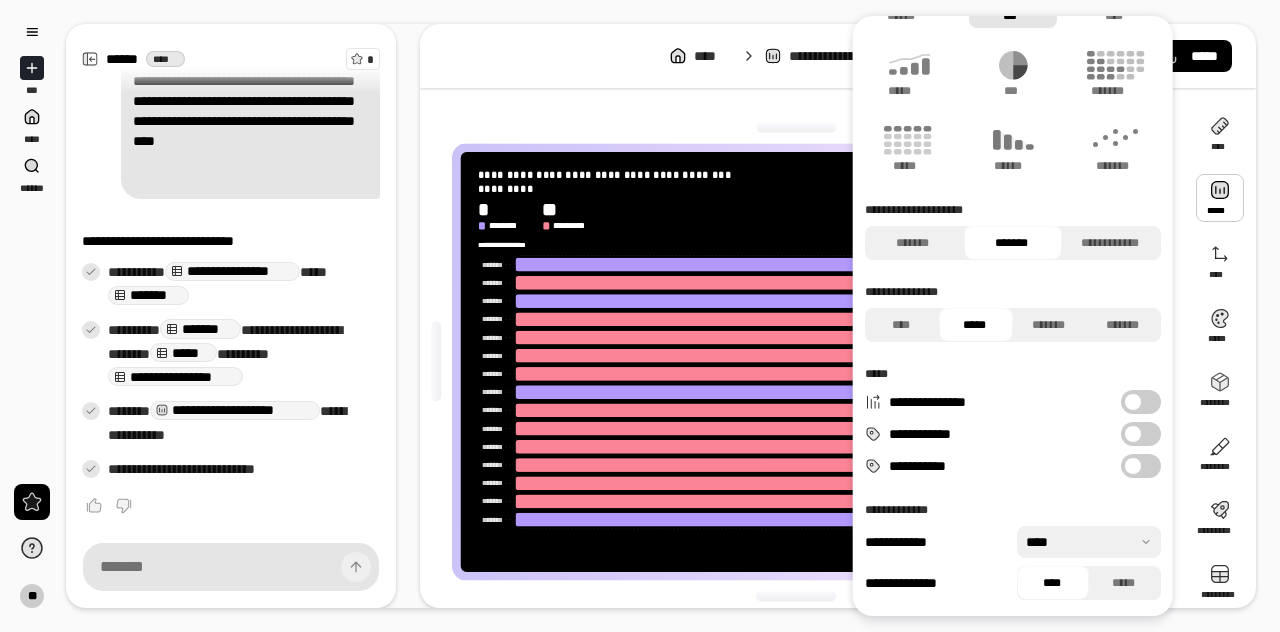 click at bounding box center (796, 128) 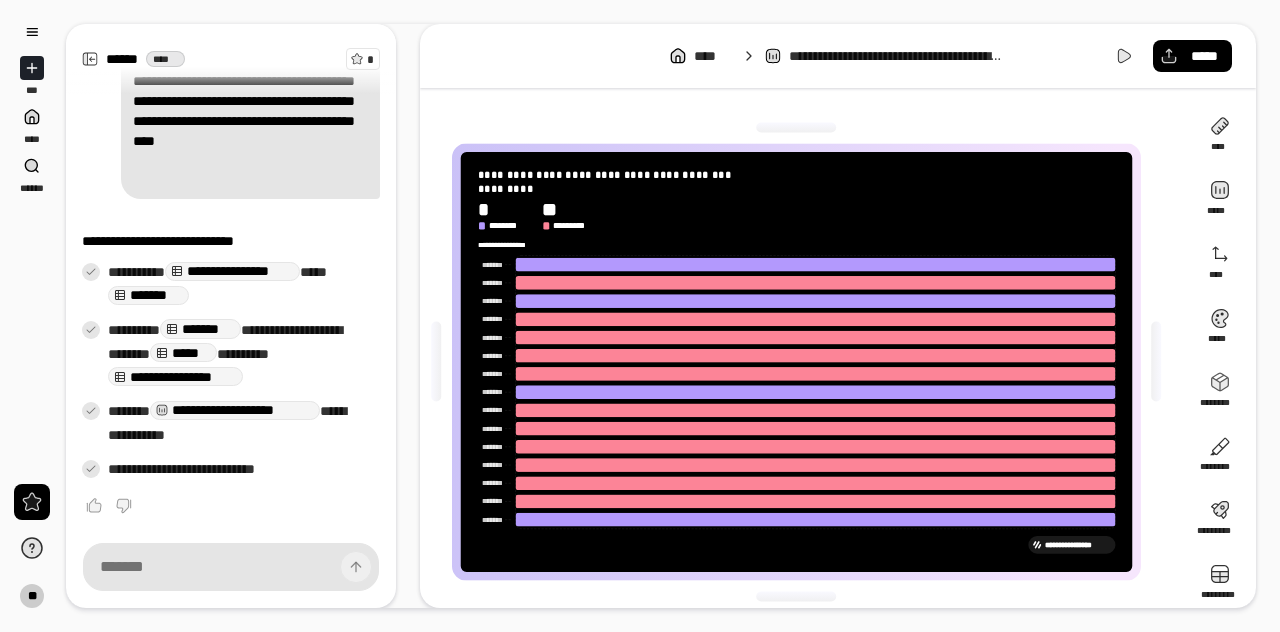 click on "**********" at bounding box center [640, 316] 